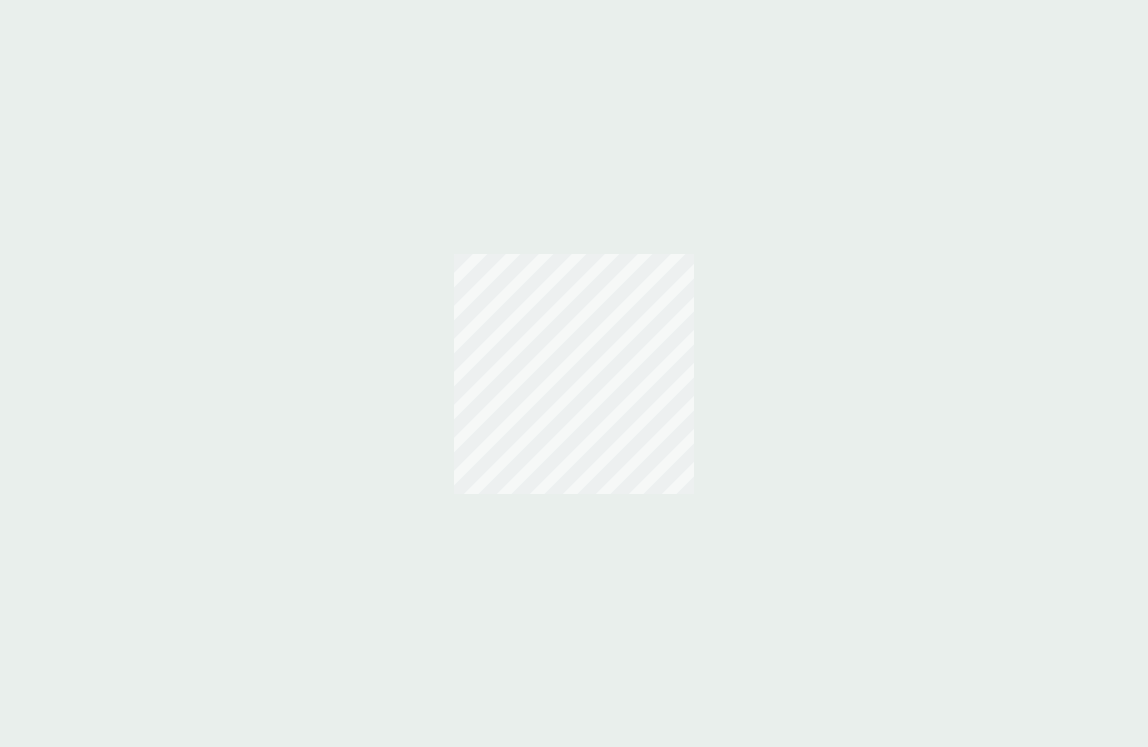 scroll, scrollTop: 0, scrollLeft: 0, axis: both 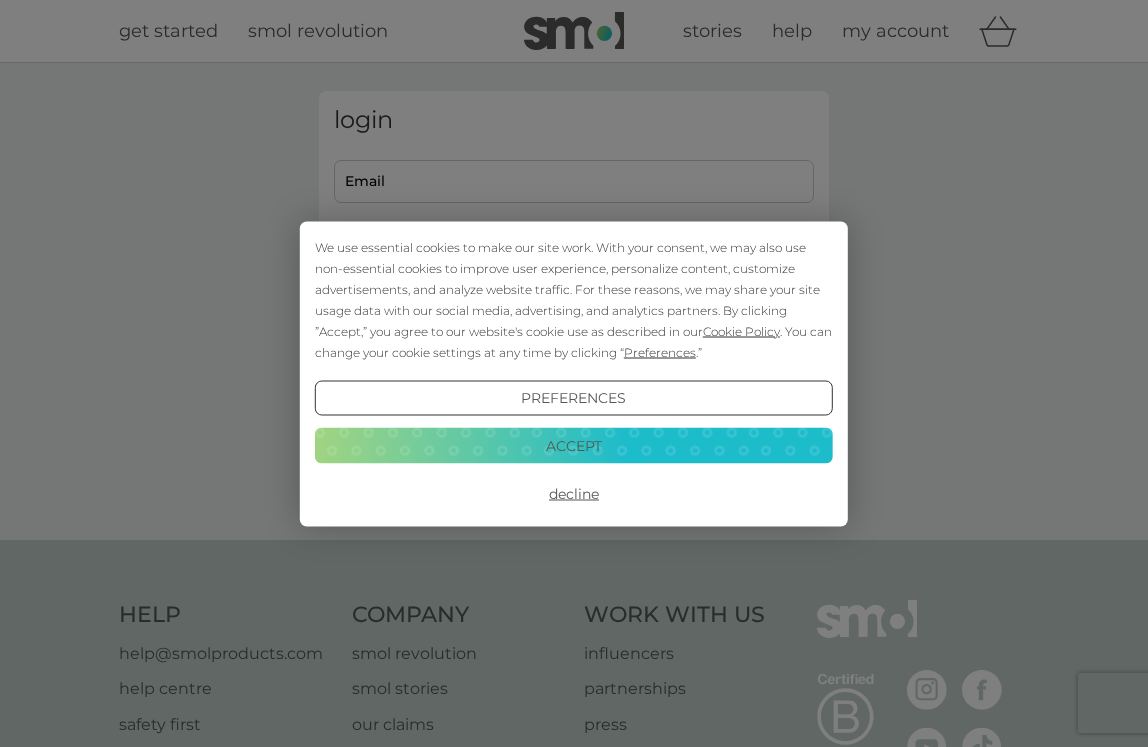click on "Decline" at bounding box center [574, 494] 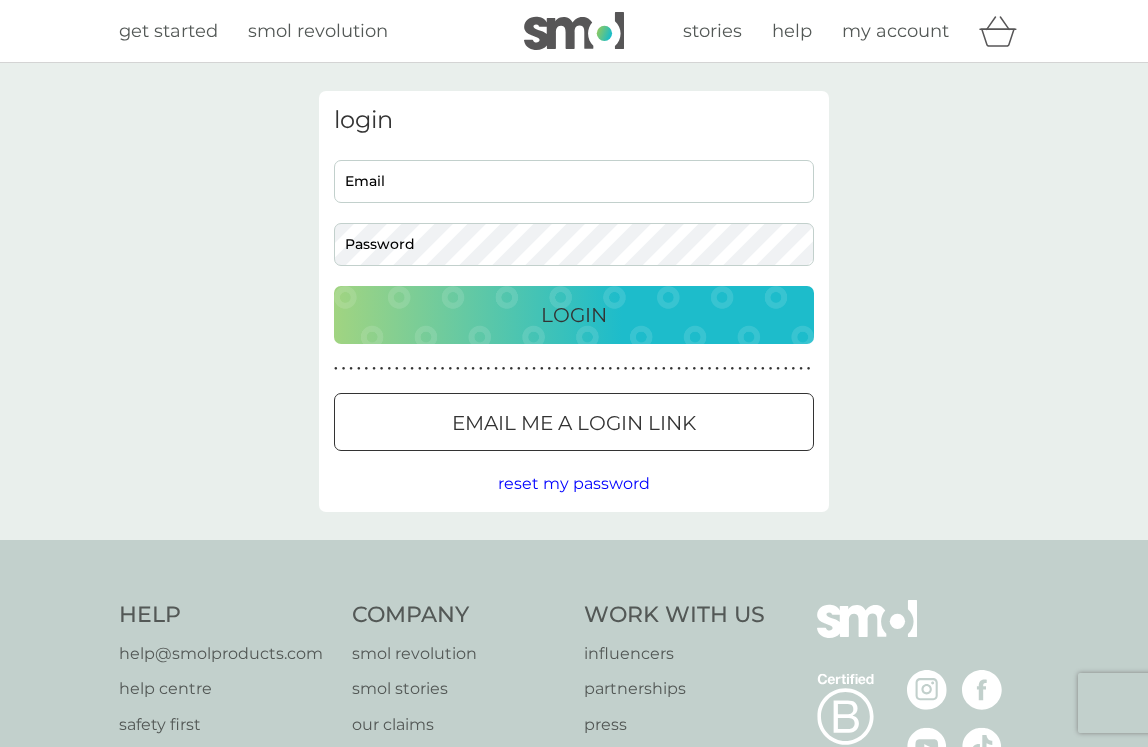 scroll, scrollTop: 0, scrollLeft: 0, axis: both 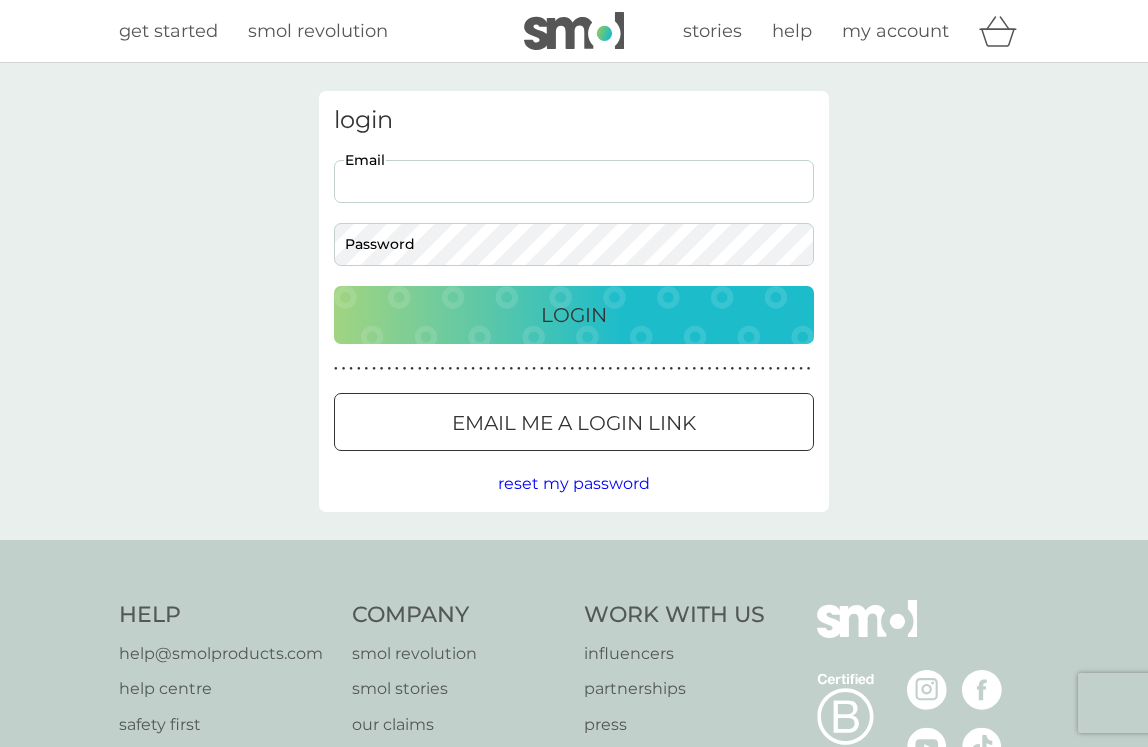 type on "[USERNAME]@[DOMAIN].com" 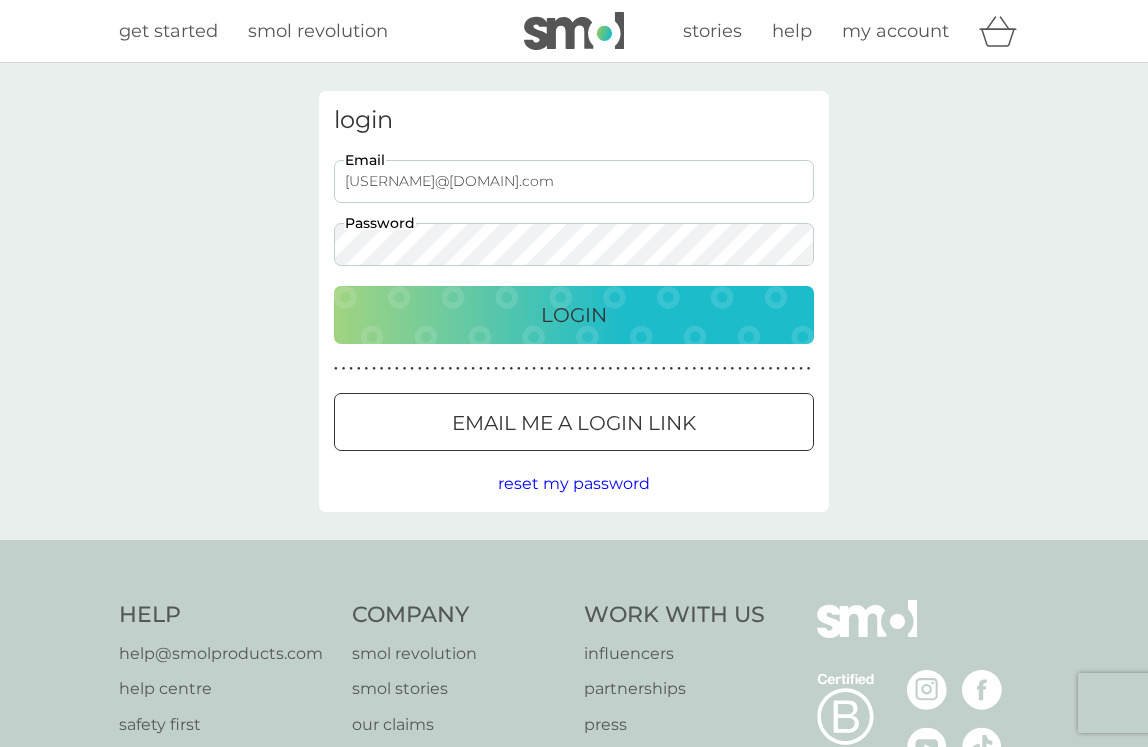 click on "Email me a login link" at bounding box center [574, 423] 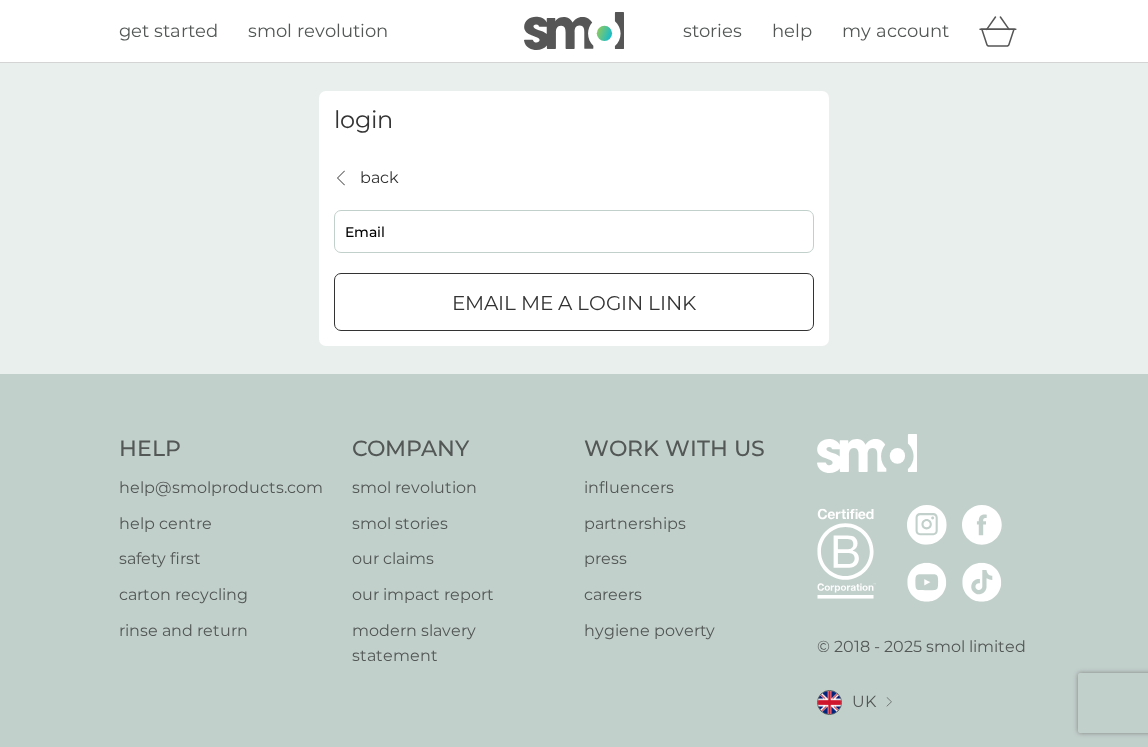 click on "Email" at bounding box center [574, 231] 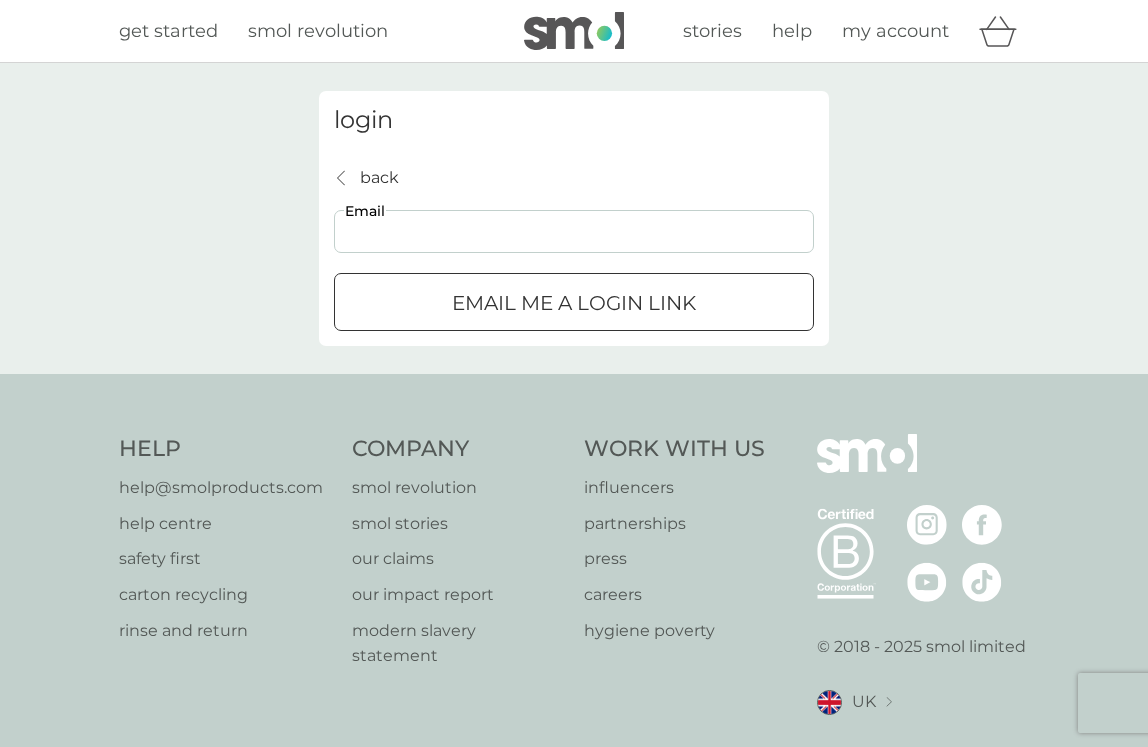type on "[USERNAME]@[DOMAIN].com" 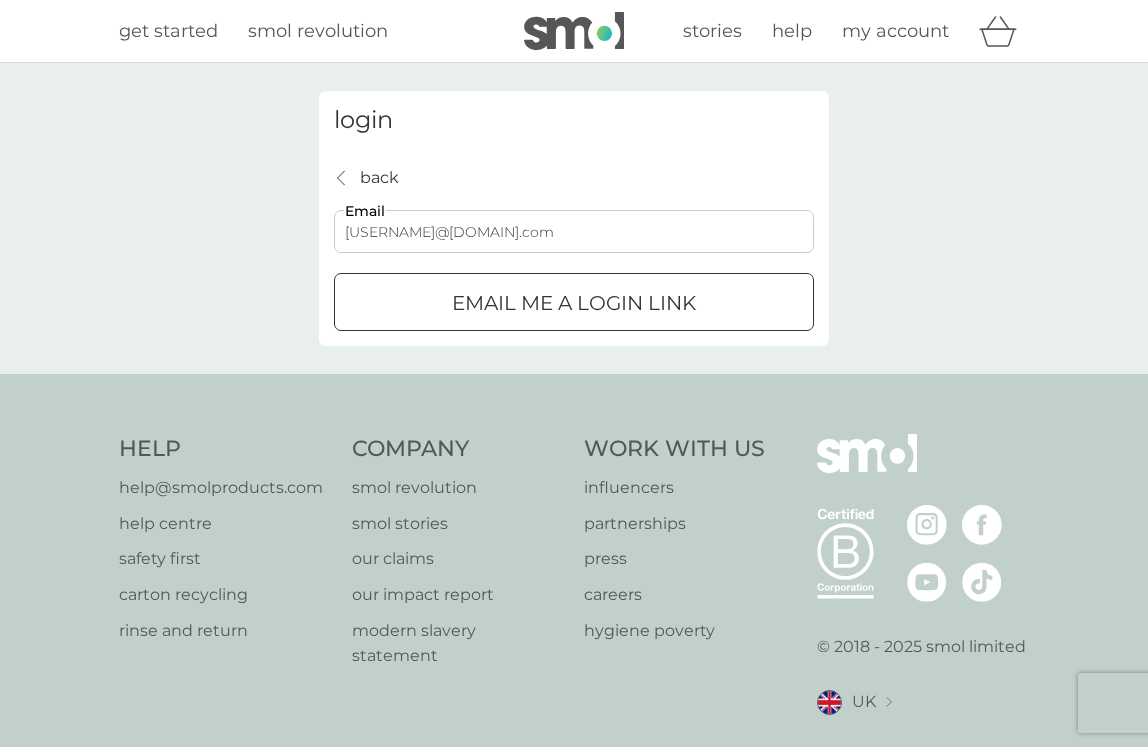 click on "Email me a login link" at bounding box center (574, 303) 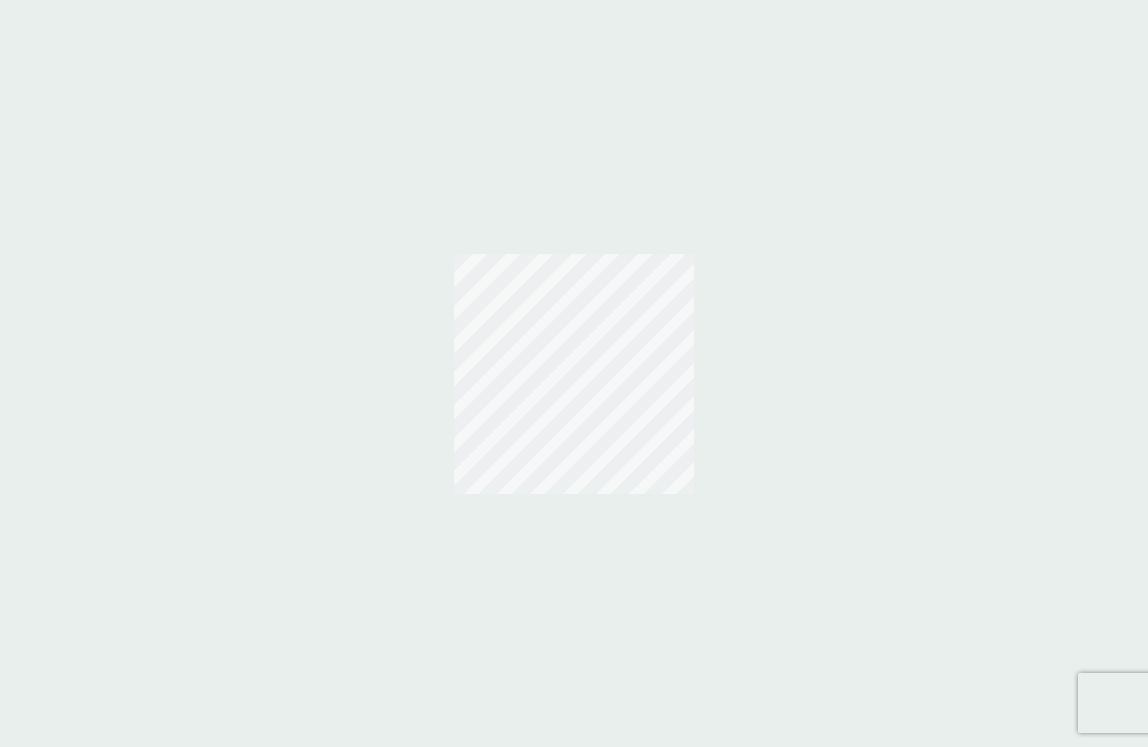 scroll, scrollTop: 0, scrollLeft: 0, axis: both 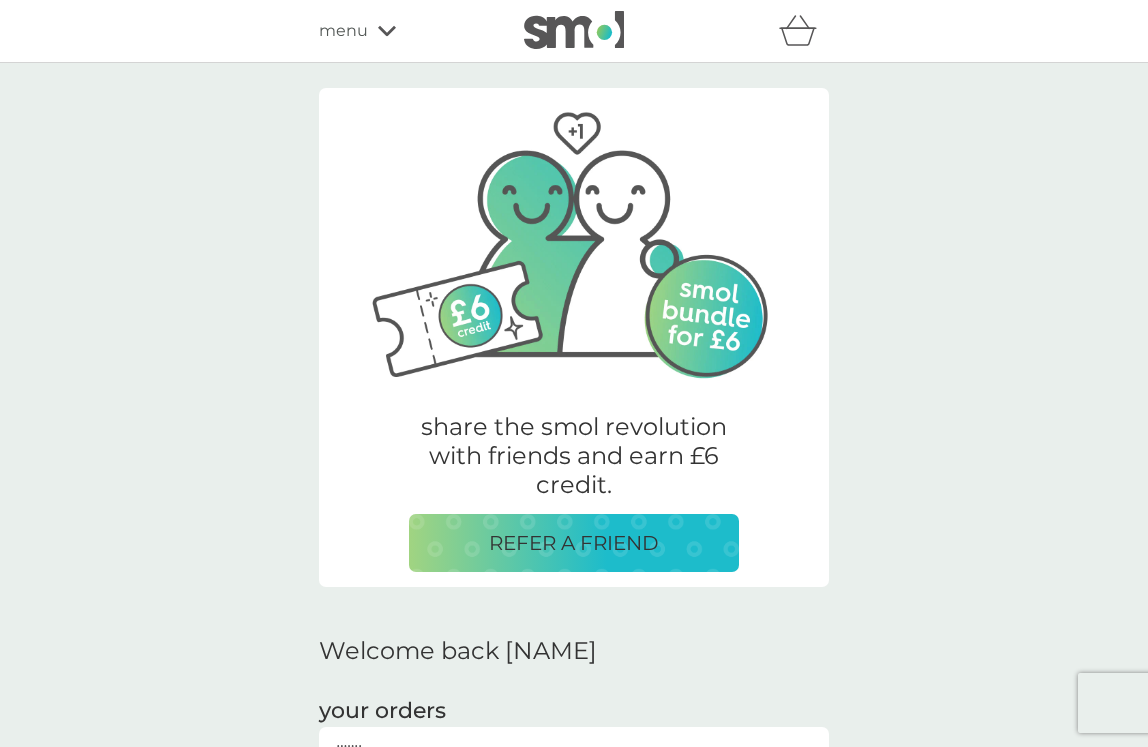 click on "share the smol revolution with friends and earn £6 credit." at bounding box center [574, 456] 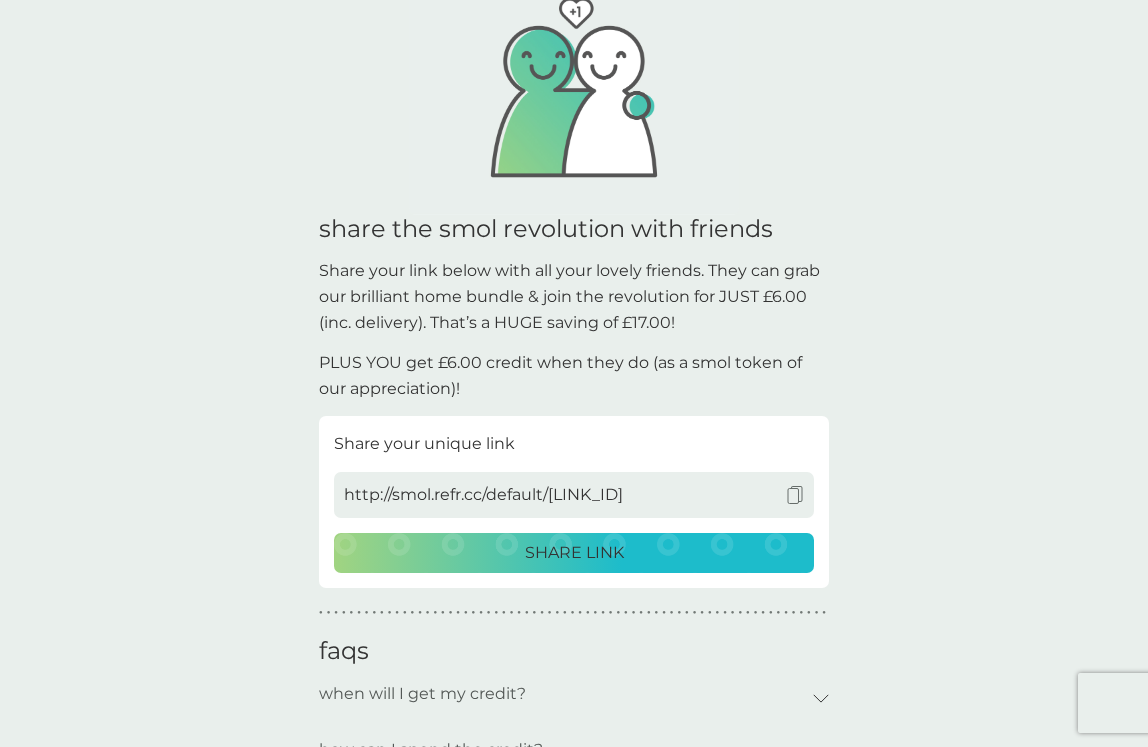scroll, scrollTop: 0, scrollLeft: 0, axis: both 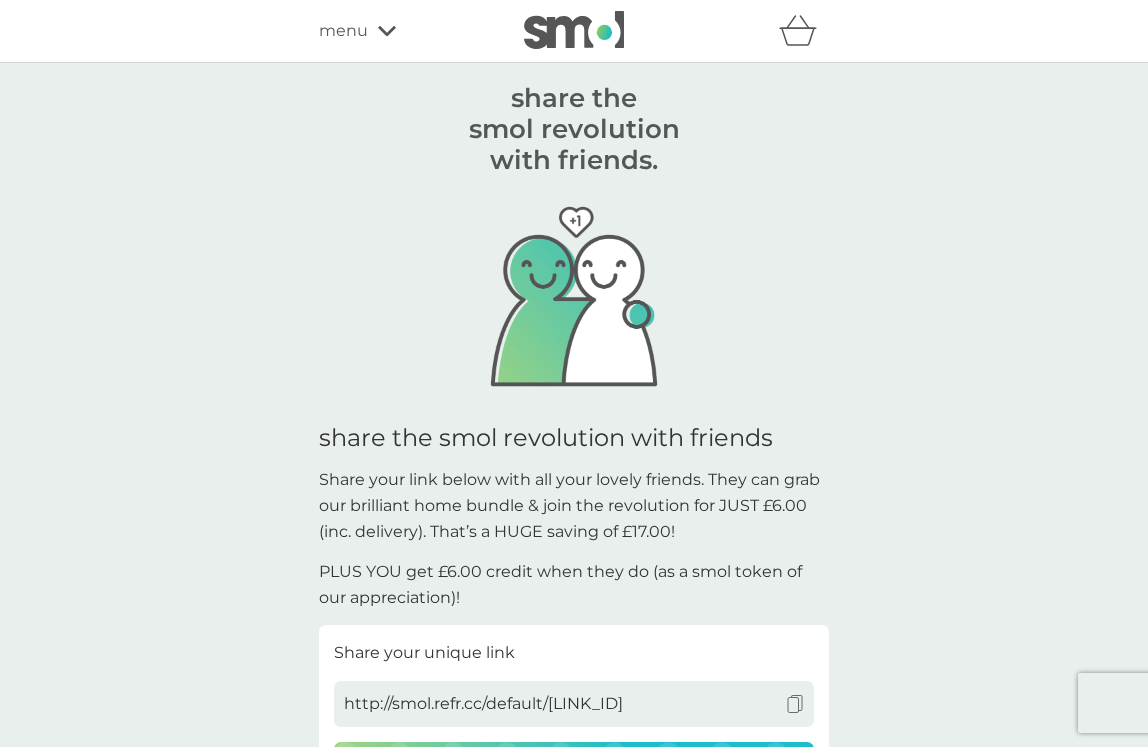 click on "menu" at bounding box center (343, 31) 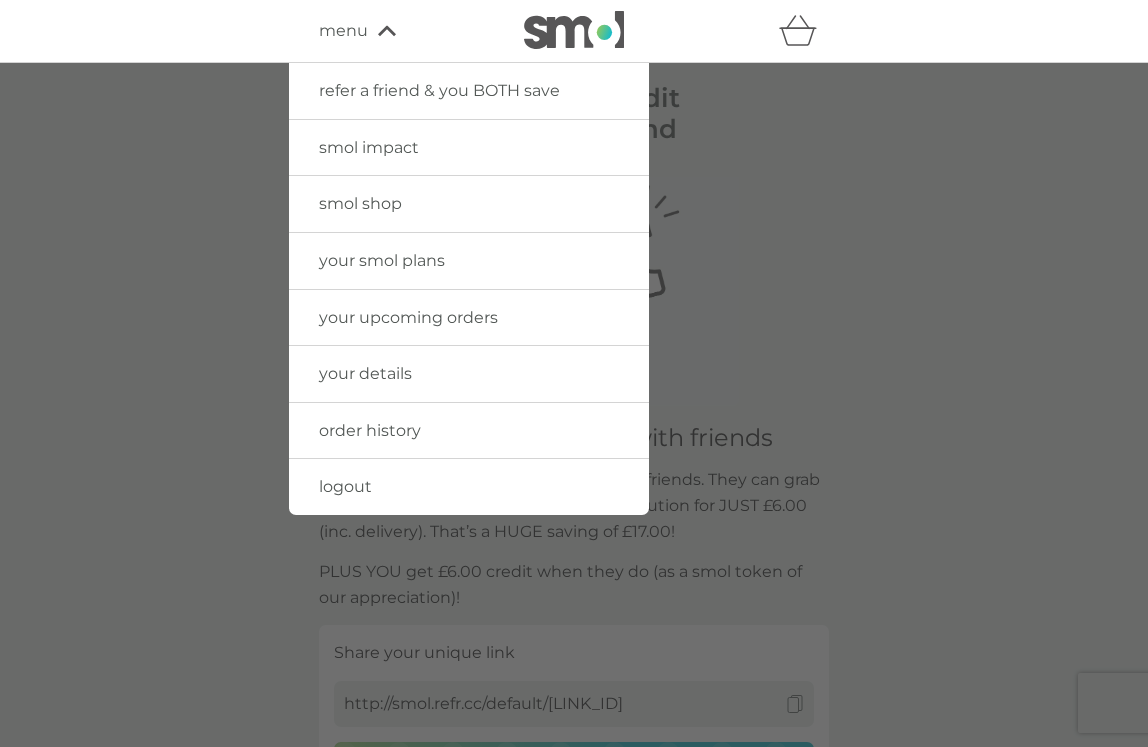 click on "your smol plans" at bounding box center (382, 260) 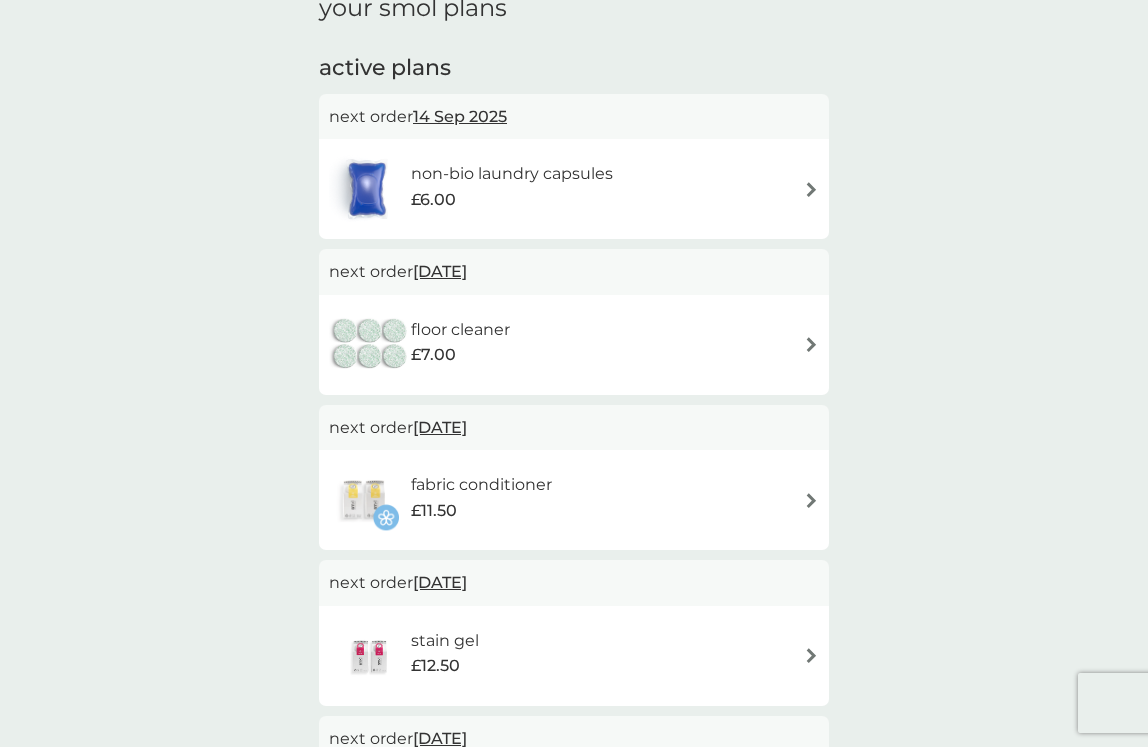 scroll, scrollTop: 96, scrollLeft: 0, axis: vertical 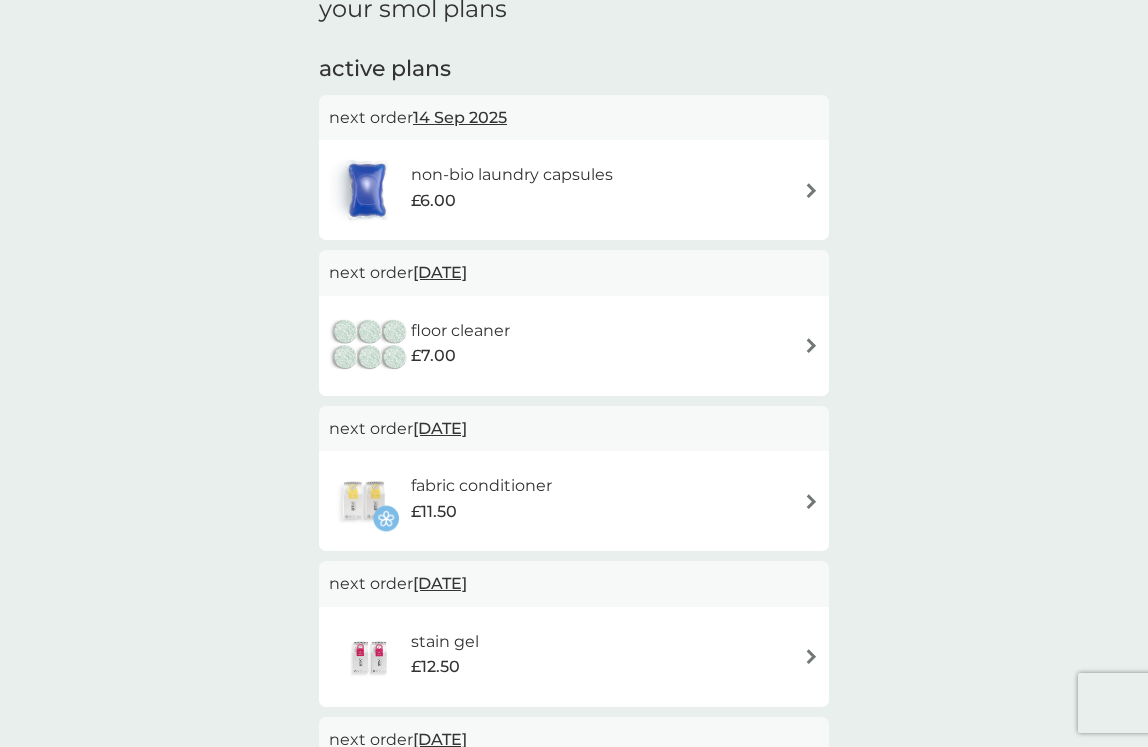 click on "floor cleaner £7.00" at bounding box center [574, 346] 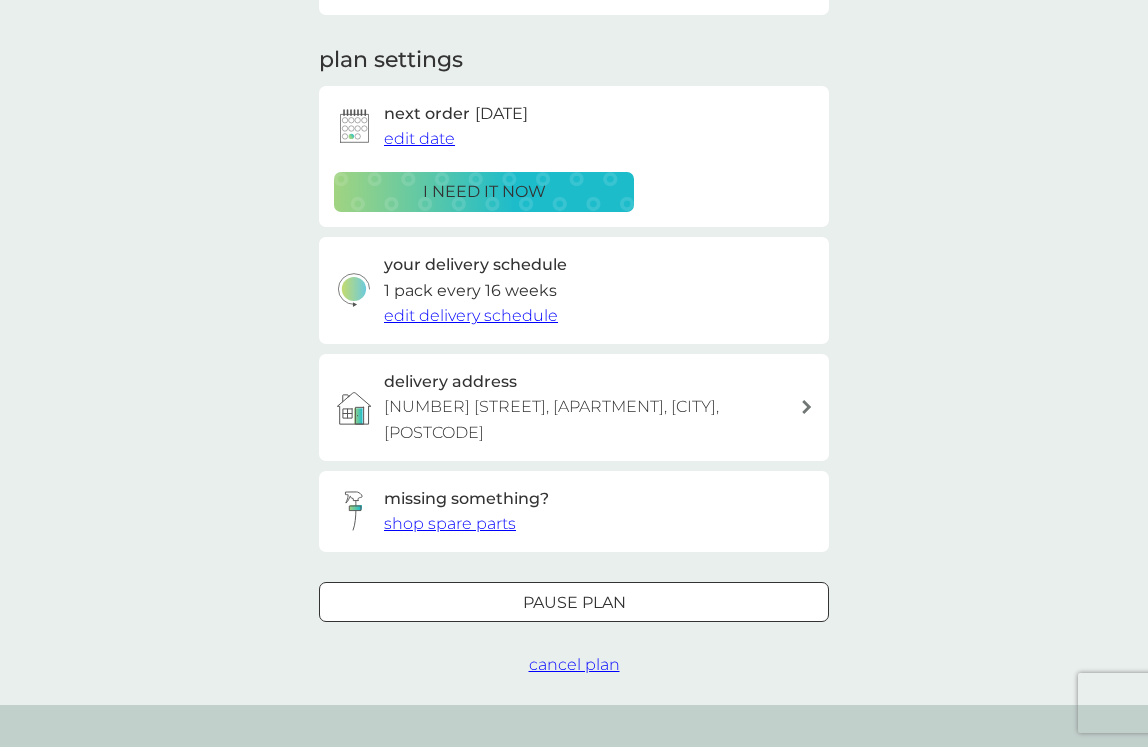 scroll, scrollTop: 253, scrollLeft: 0, axis: vertical 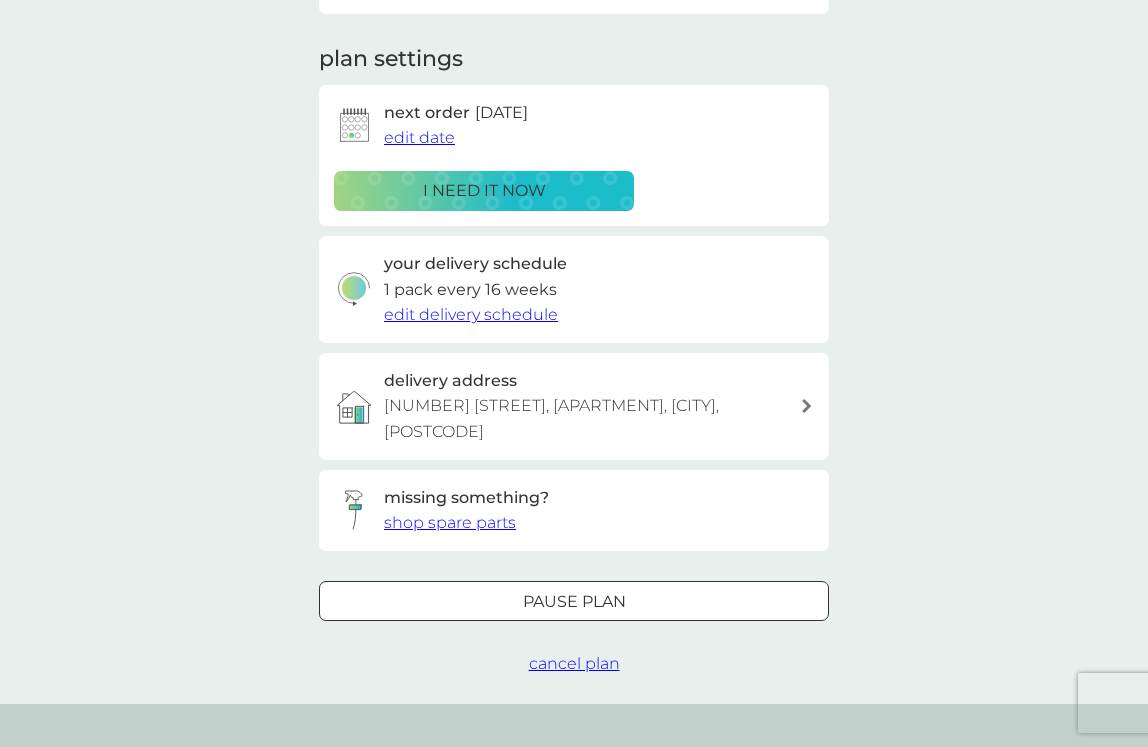 click on "Pause plan" at bounding box center [574, 602] 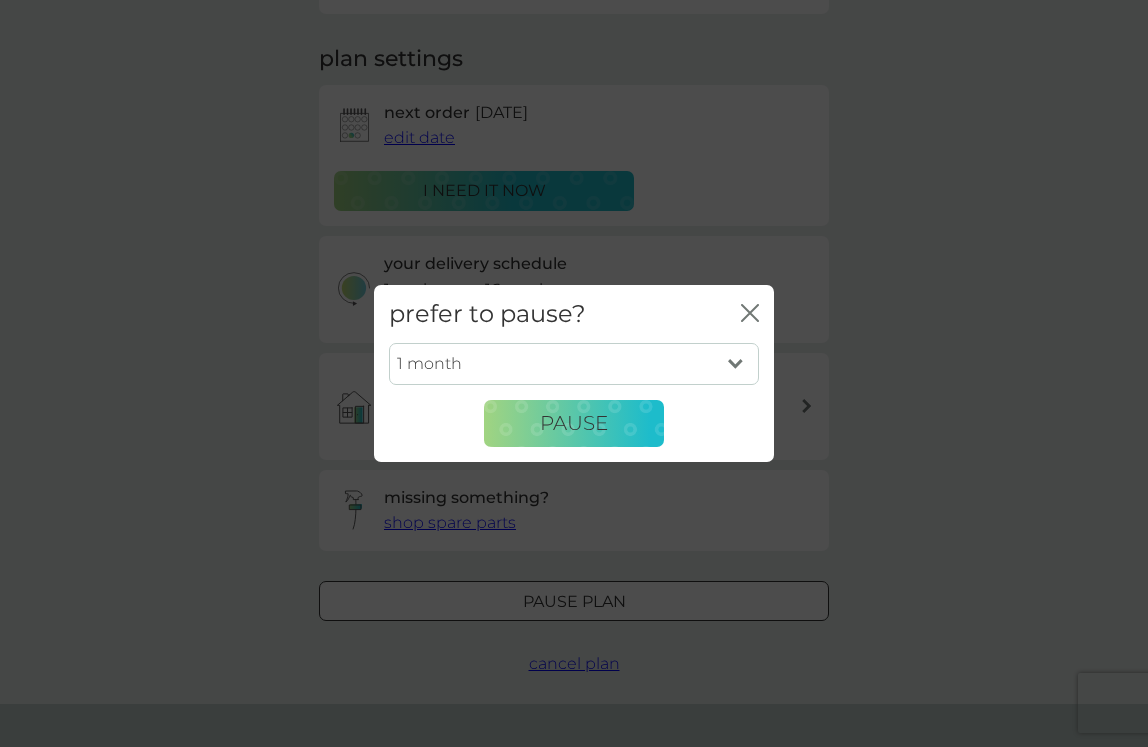click on "1 month 2 months 3 months 4 months 5 months 6 months" at bounding box center [574, 364] 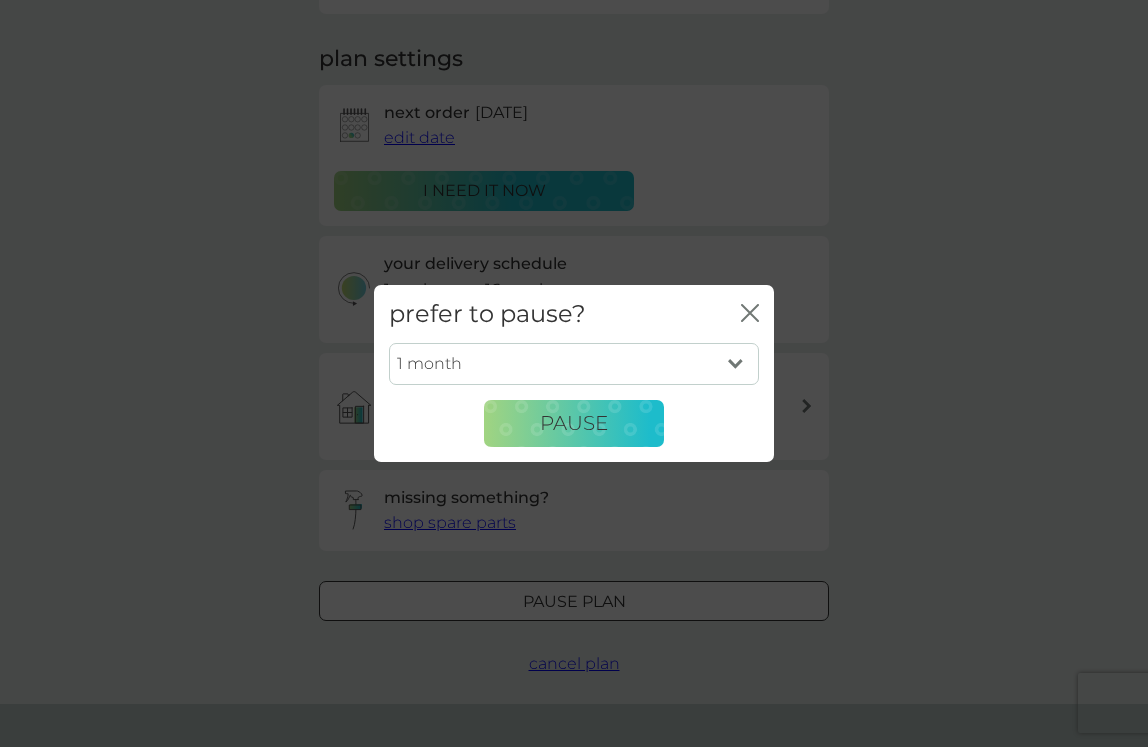 select on "6" 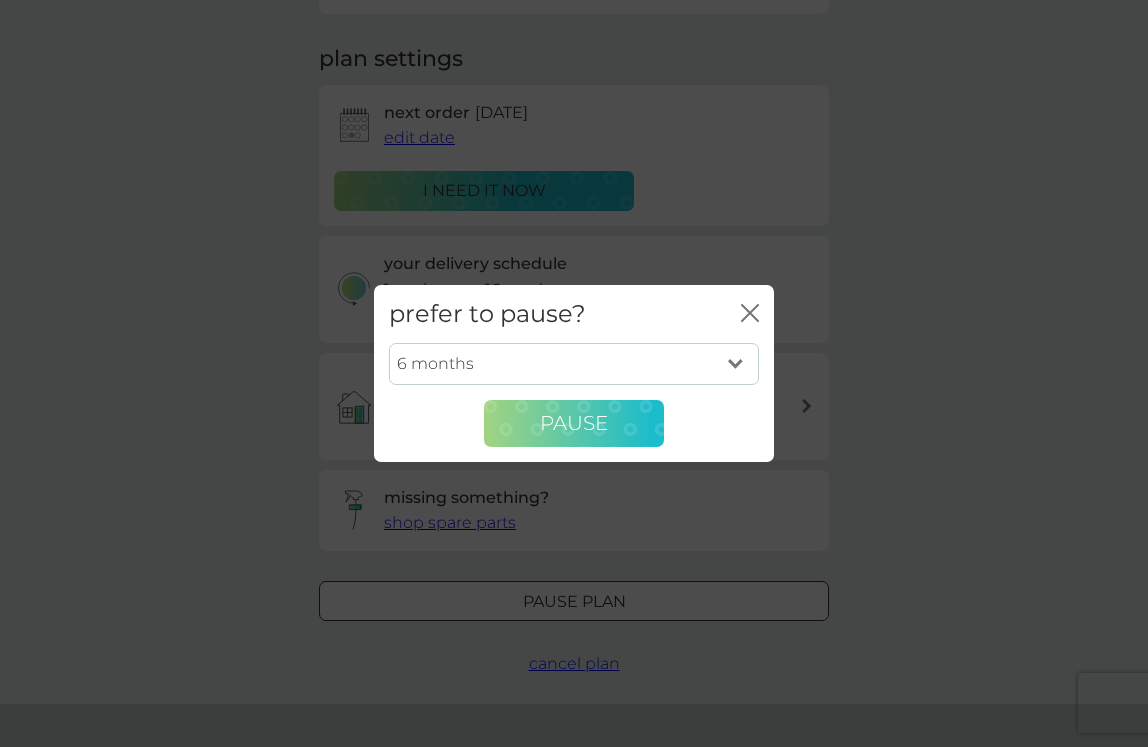 click on "Pause" at bounding box center (574, 423) 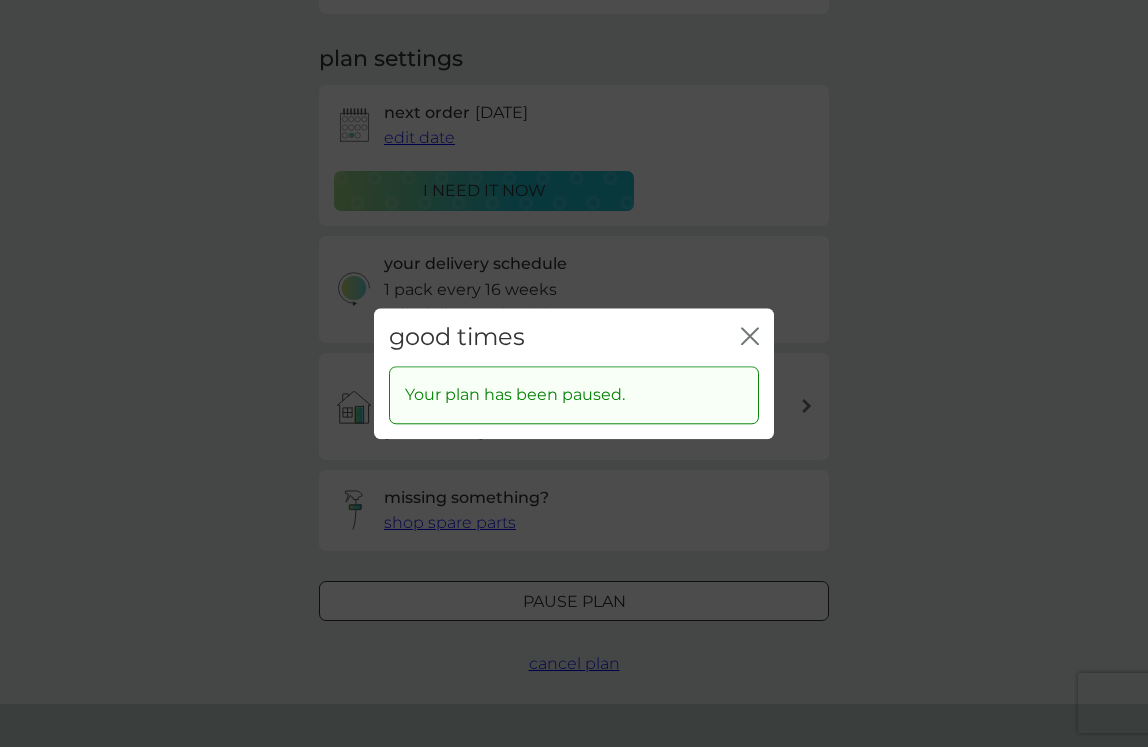 click on "close" 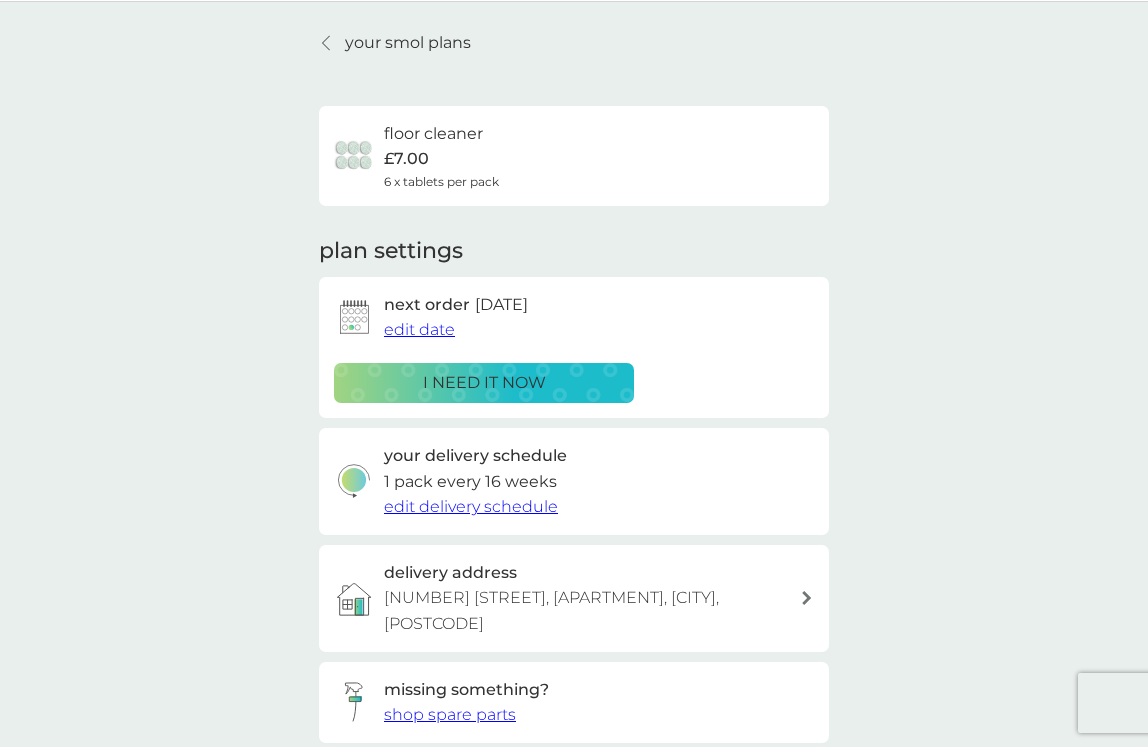 scroll, scrollTop: 0, scrollLeft: 0, axis: both 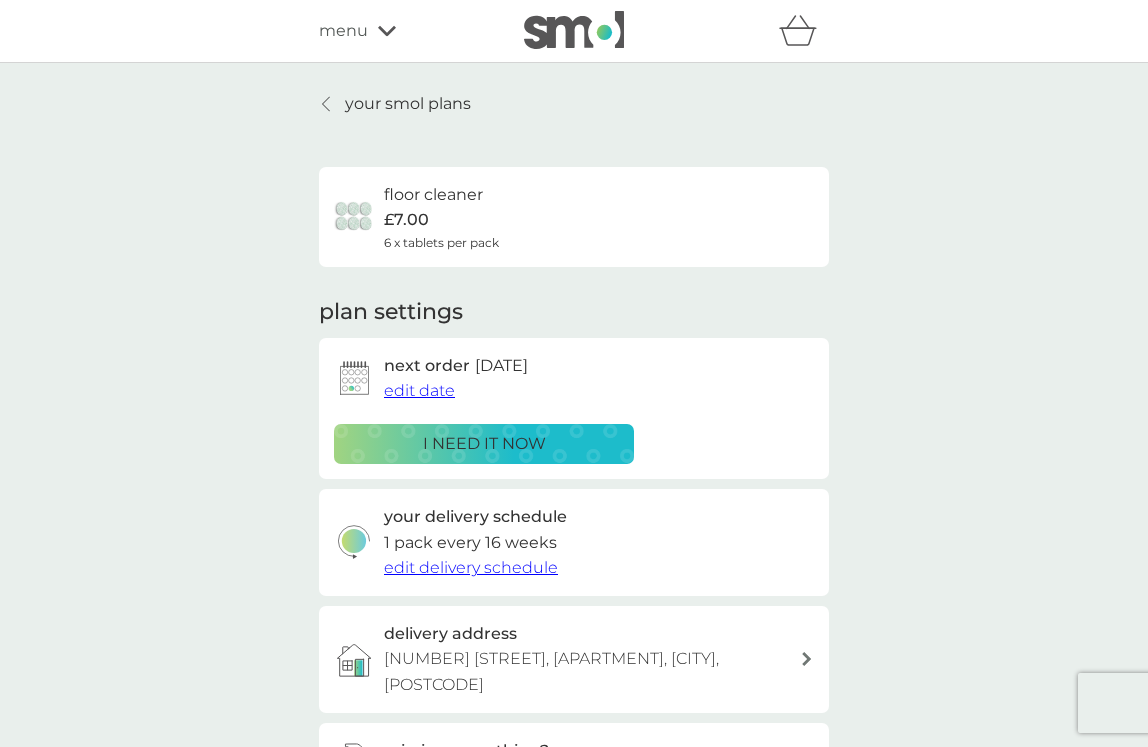 click 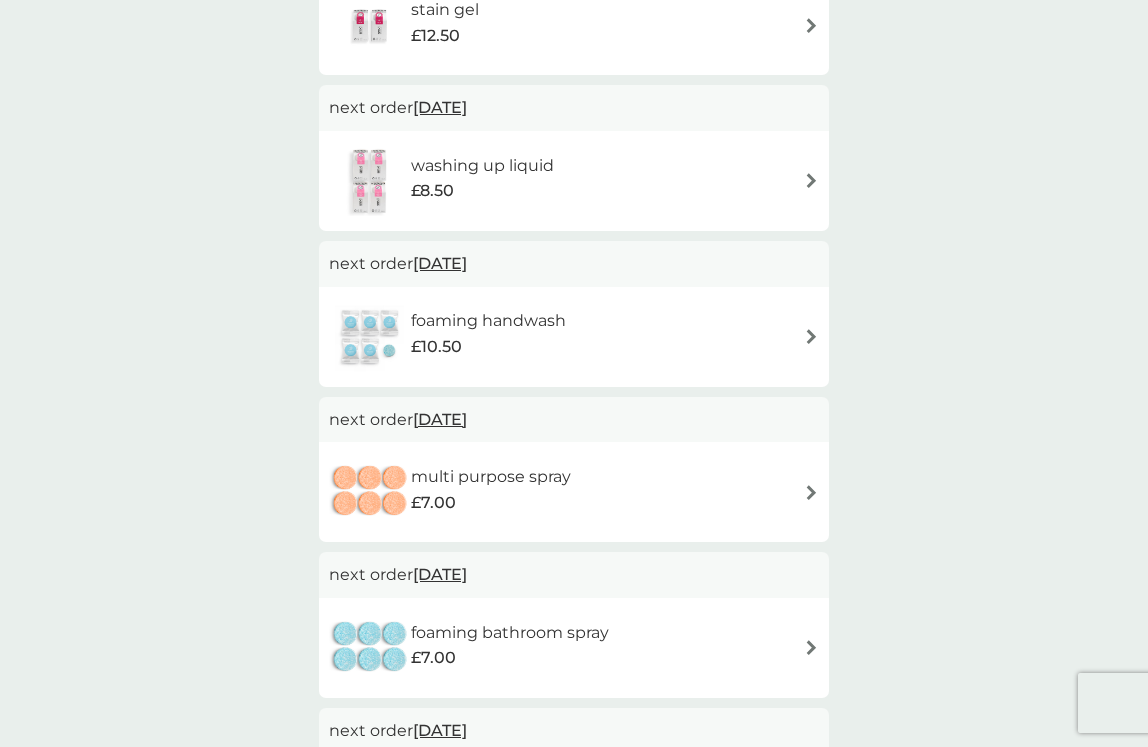 scroll, scrollTop: 575, scrollLeft: 0, axis: vertical 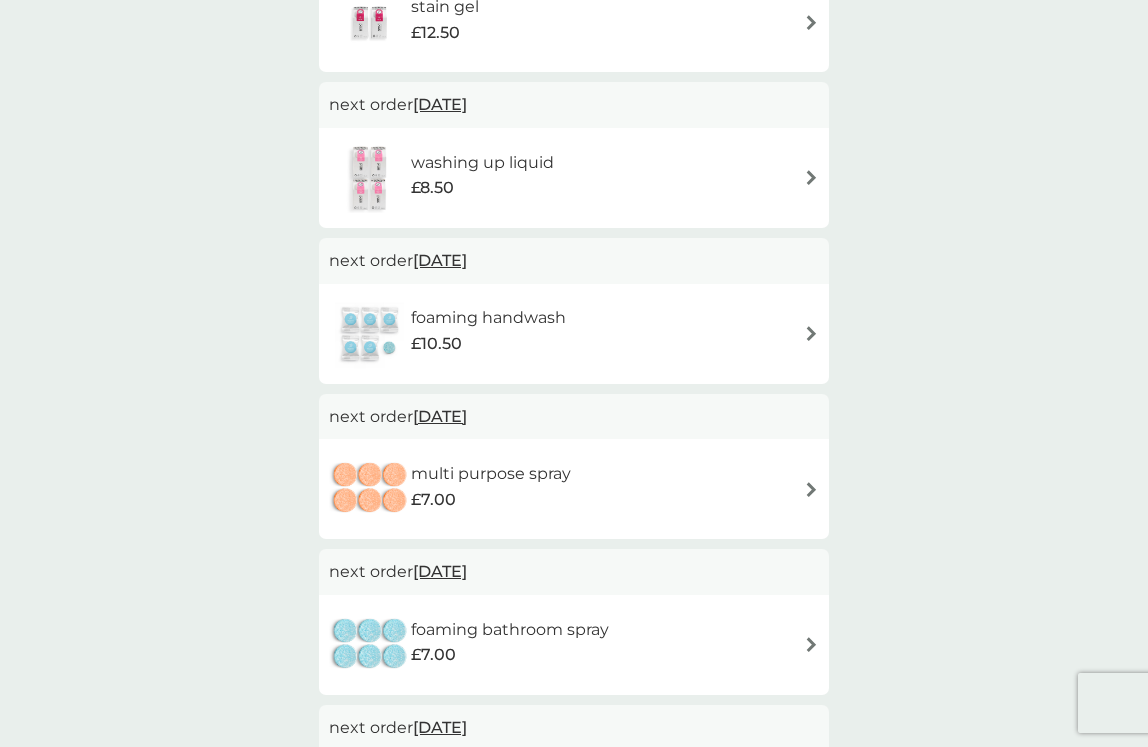 click on "foaming handwash £10.50" at bounding box center [574, 334] 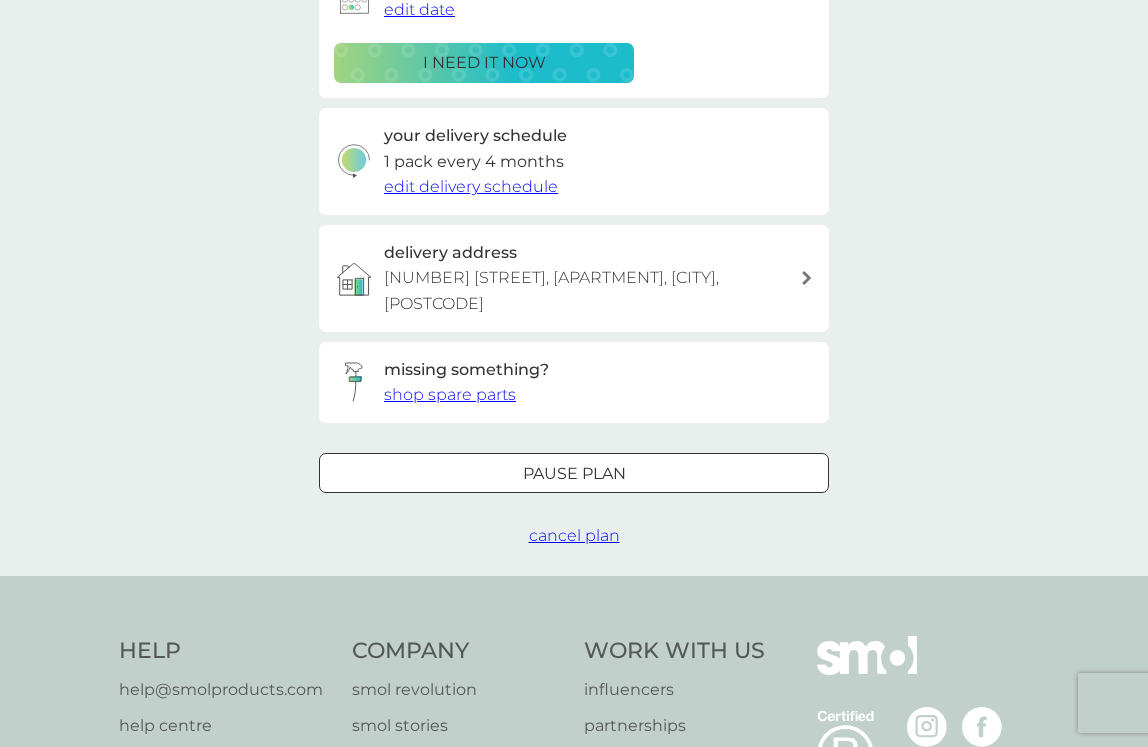 scroll, scrollTop: 418, scrollLeft: 0, axis: vertical 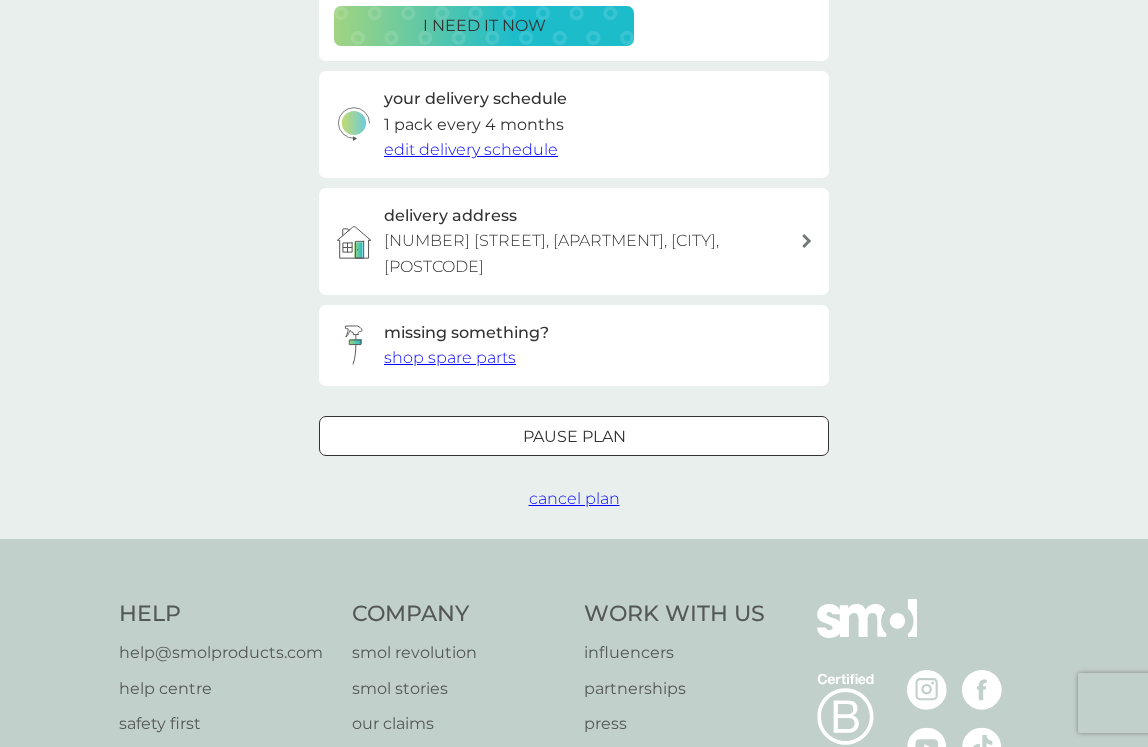 click at bounding box center (598, 435) 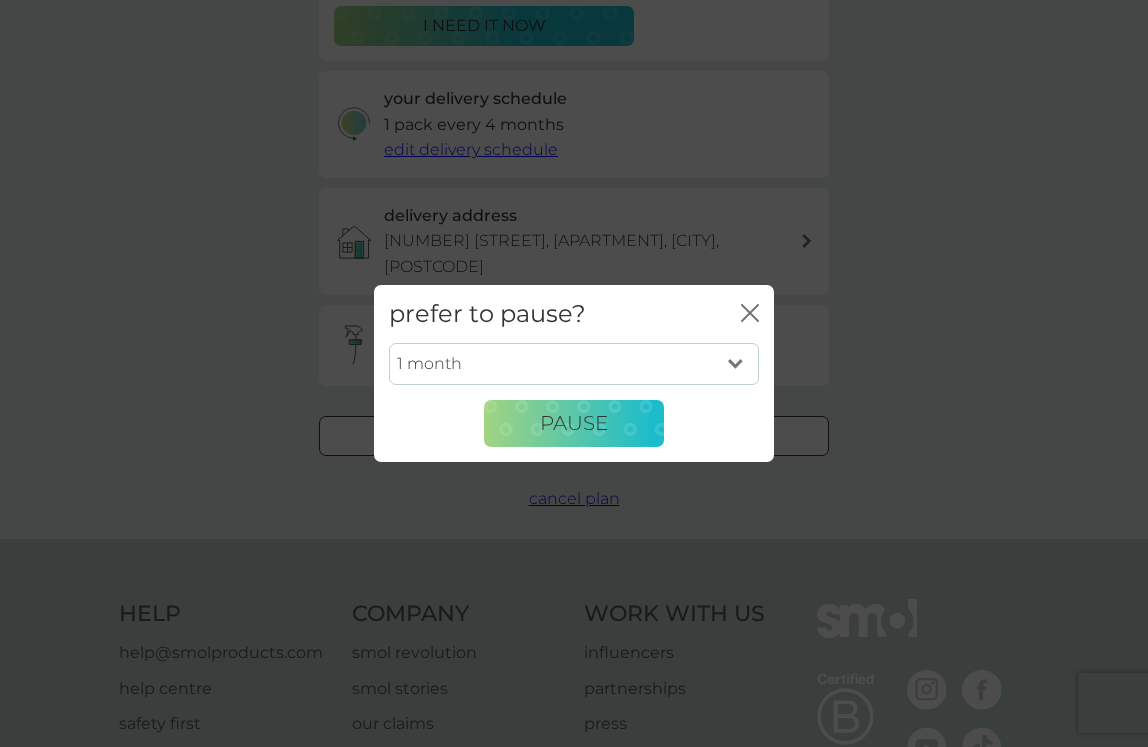 click on "1 month 2 months 3 months 4 months 5 months 6 months" at bounding box center (574, 364) 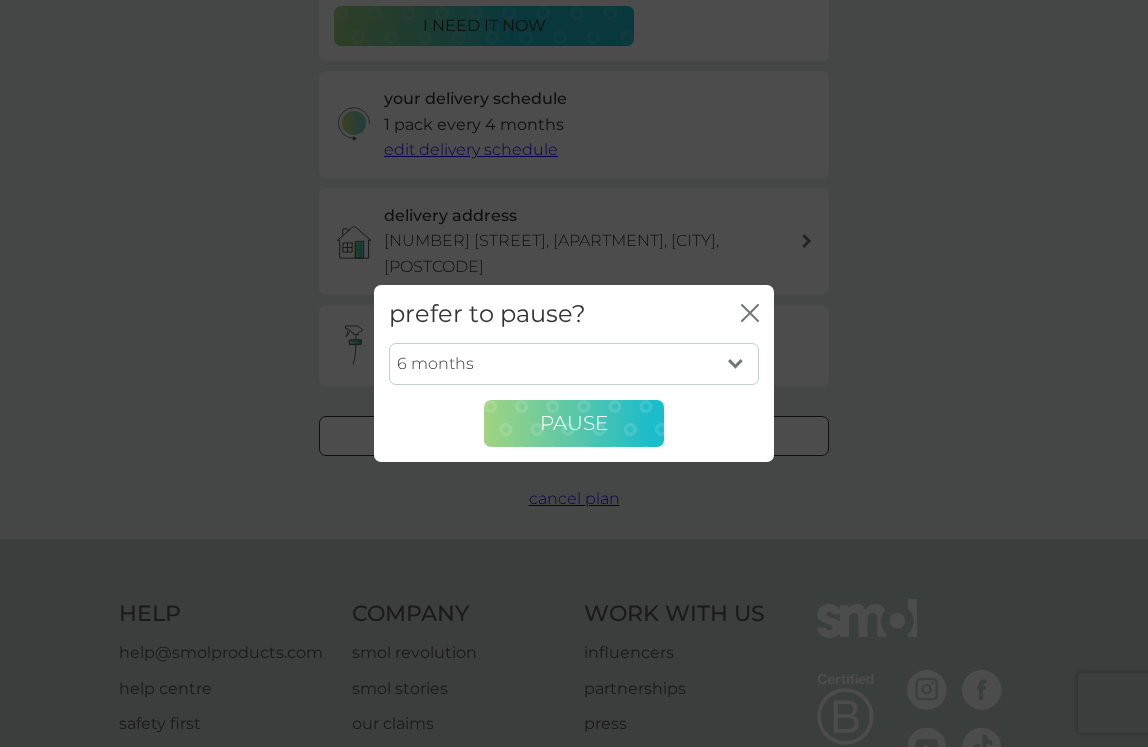 click on "Pause" at bounding box center (574, 423) 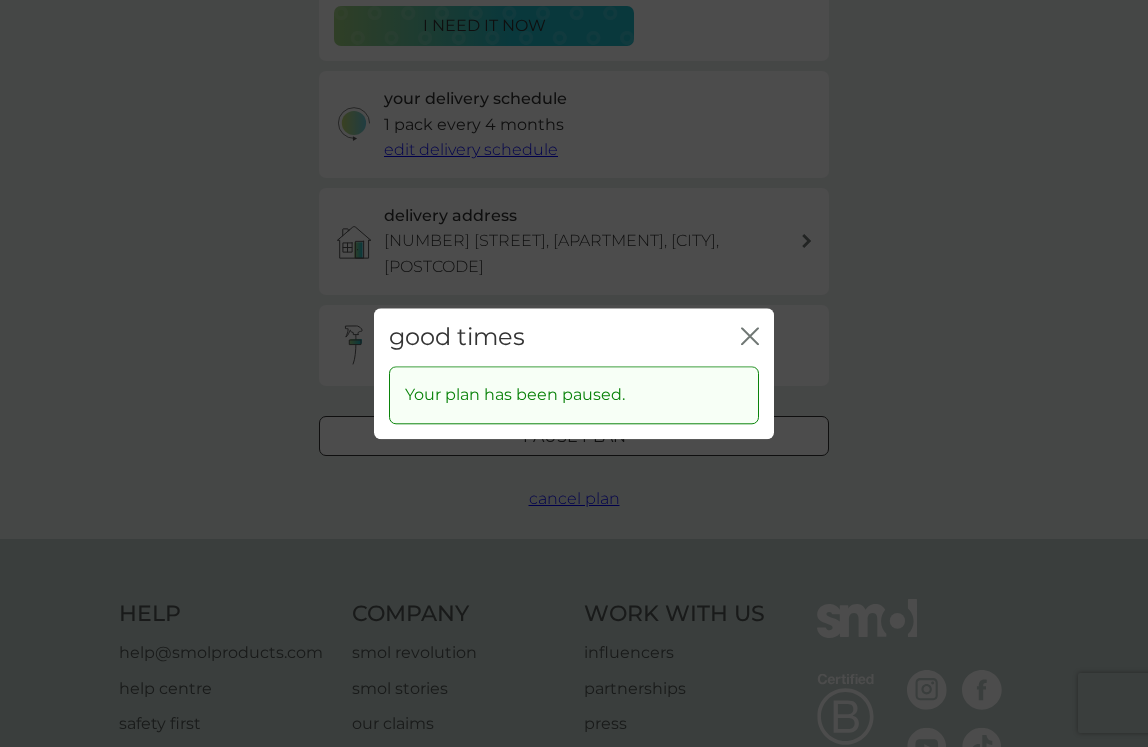 click 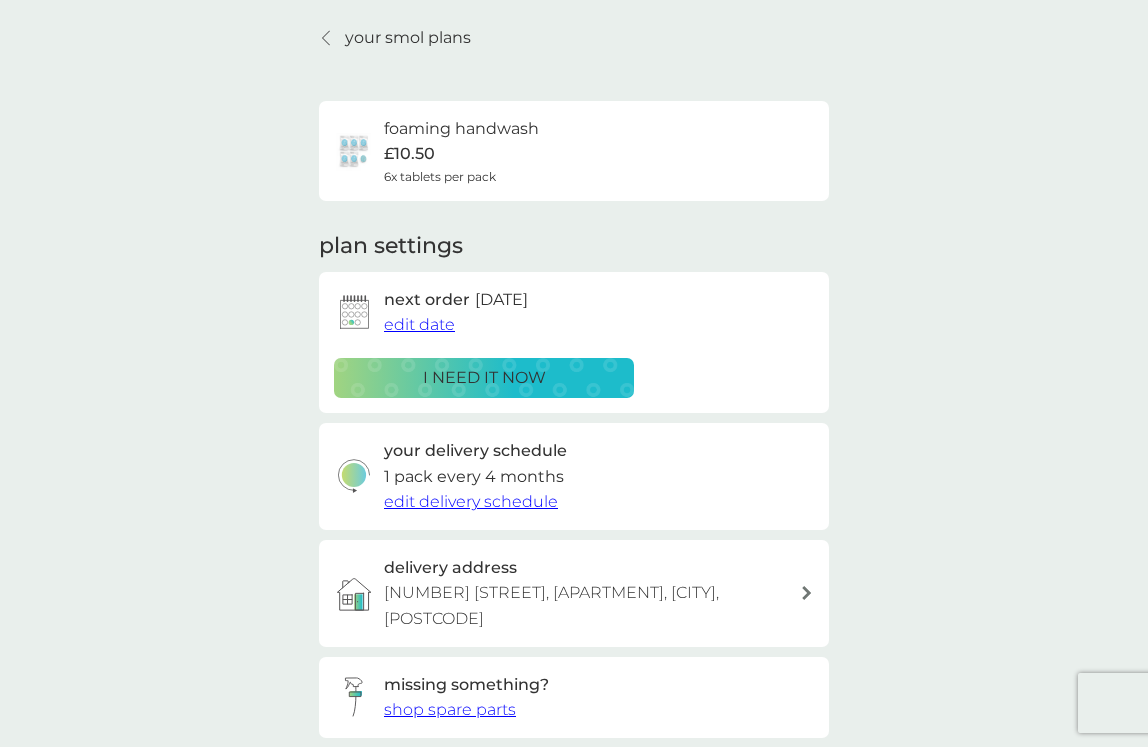 scroll, scrollTop: 63, scrollLeft: 0, axis: vertical 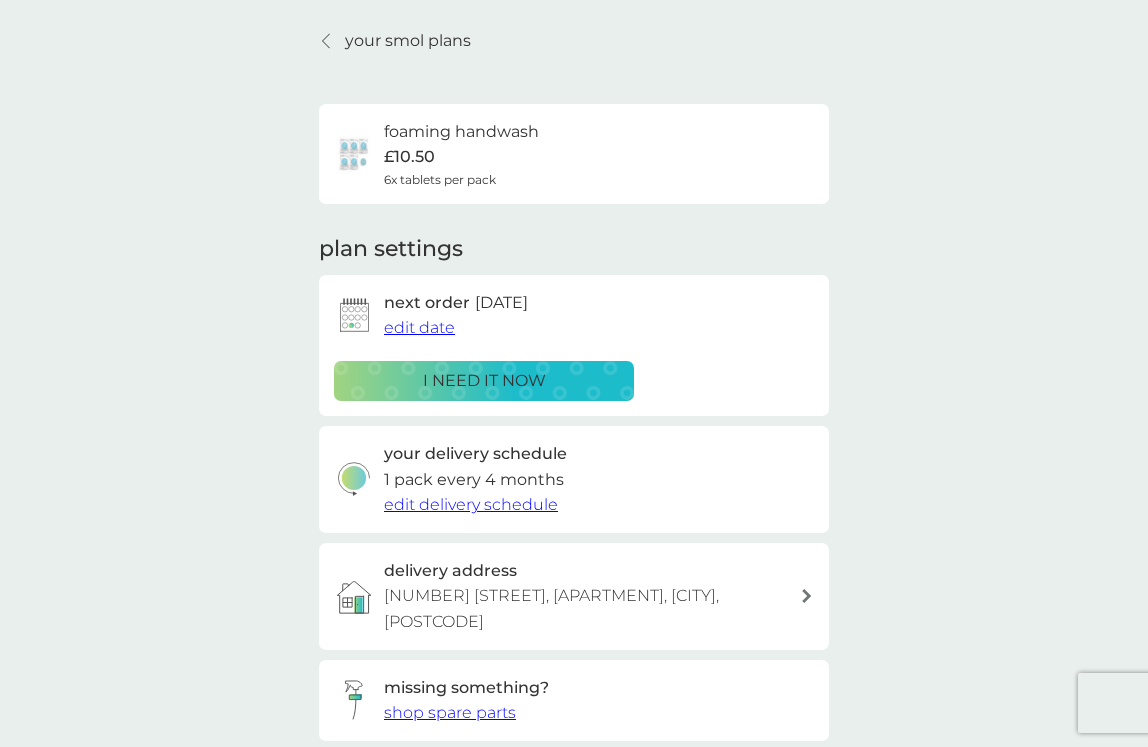 click 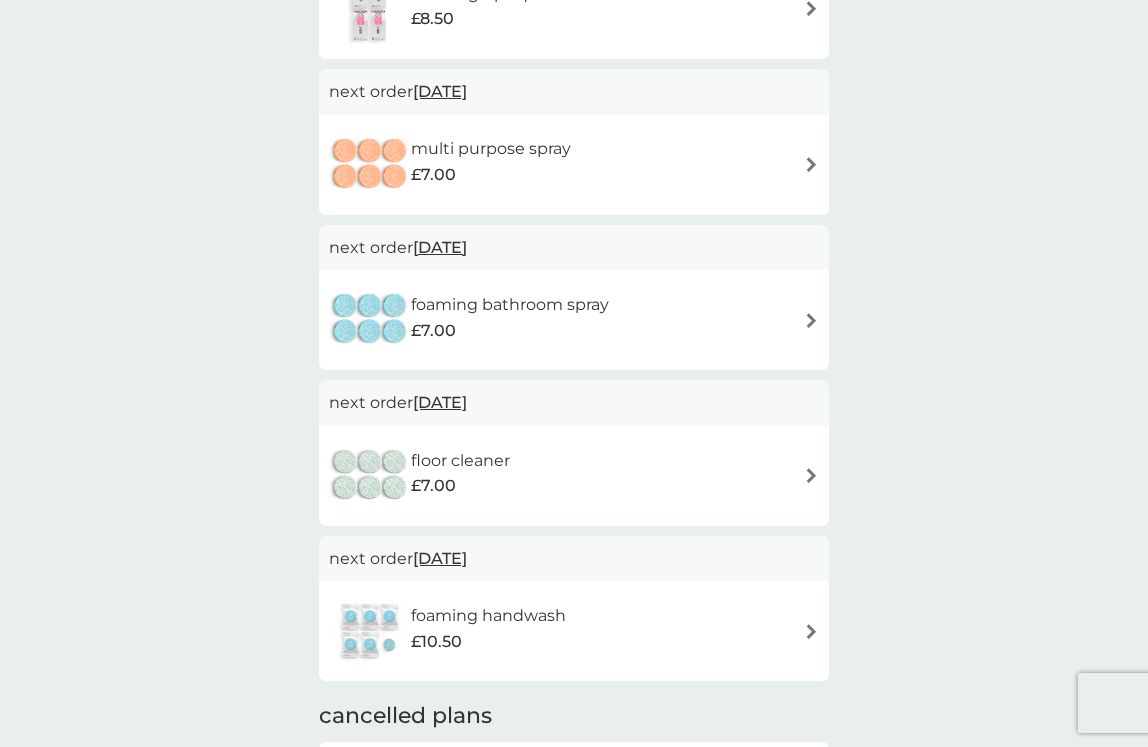 scroll, scrollTop: 686, scrollLeft: 0, axis: vertical 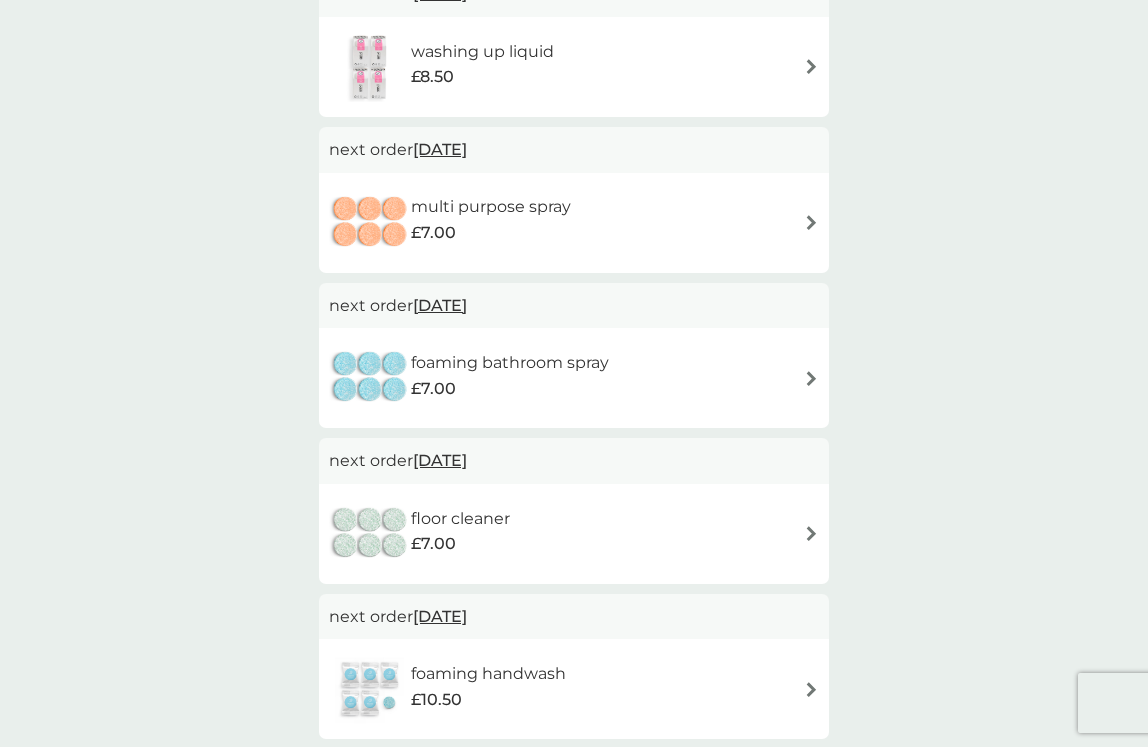 click at bounding box center [811, 222] 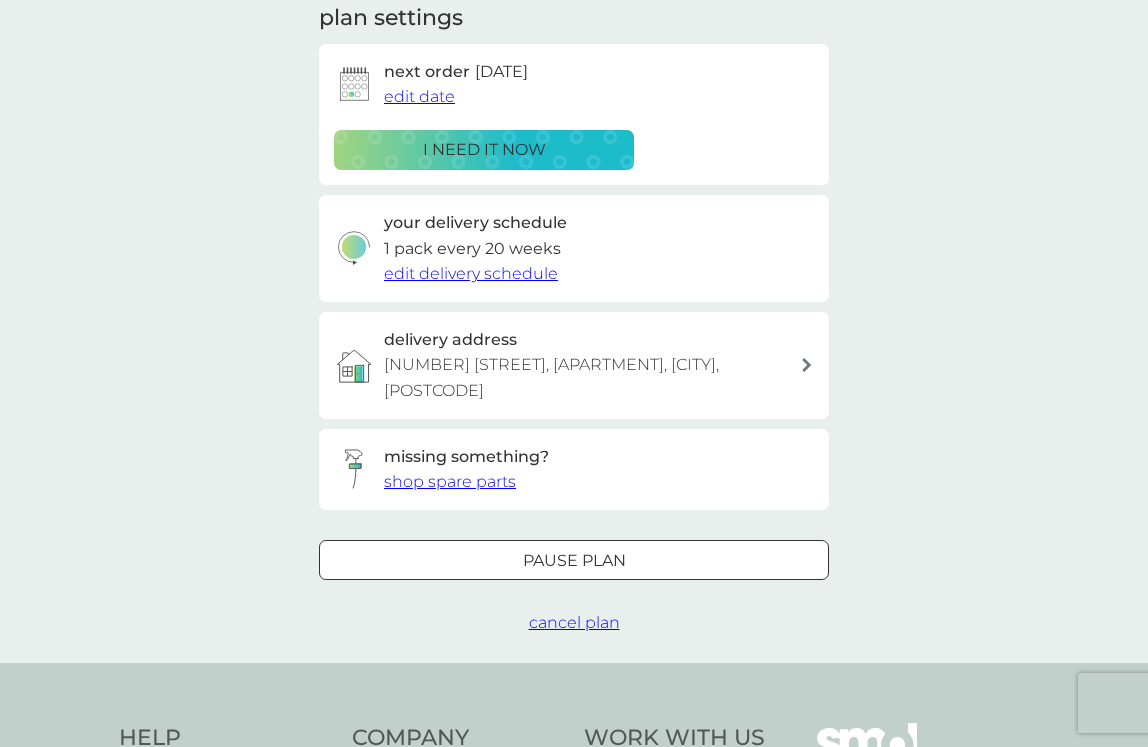 scroll, scrollTop: 634, scrollLeft: 0, axis: vertical 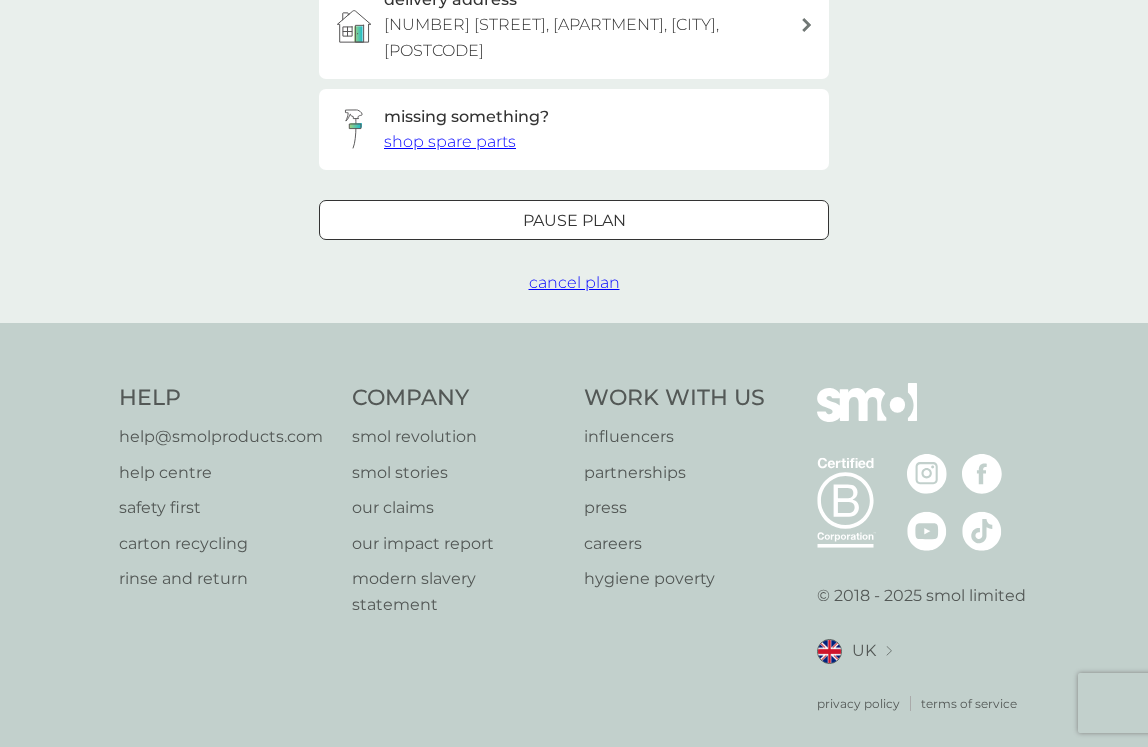 click at bounding box center [574, 220] 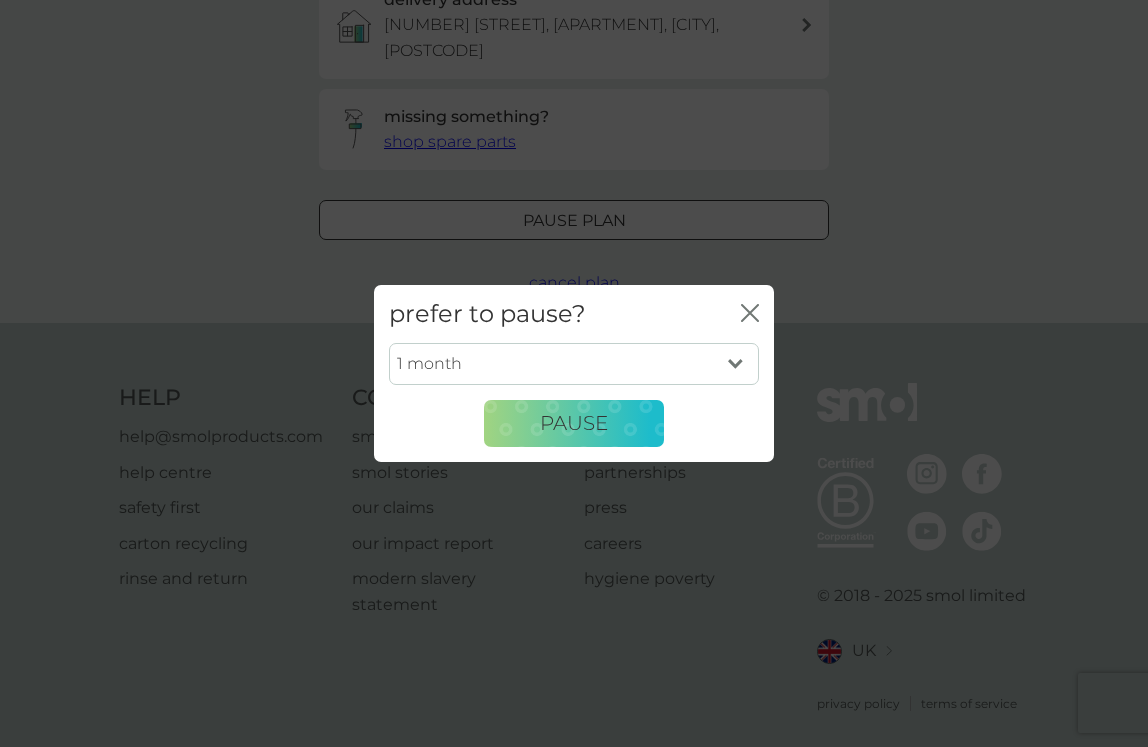 click on "1 month 2 months 3 months 4 months 5 months 6 months" at bounding box center [574, 364] 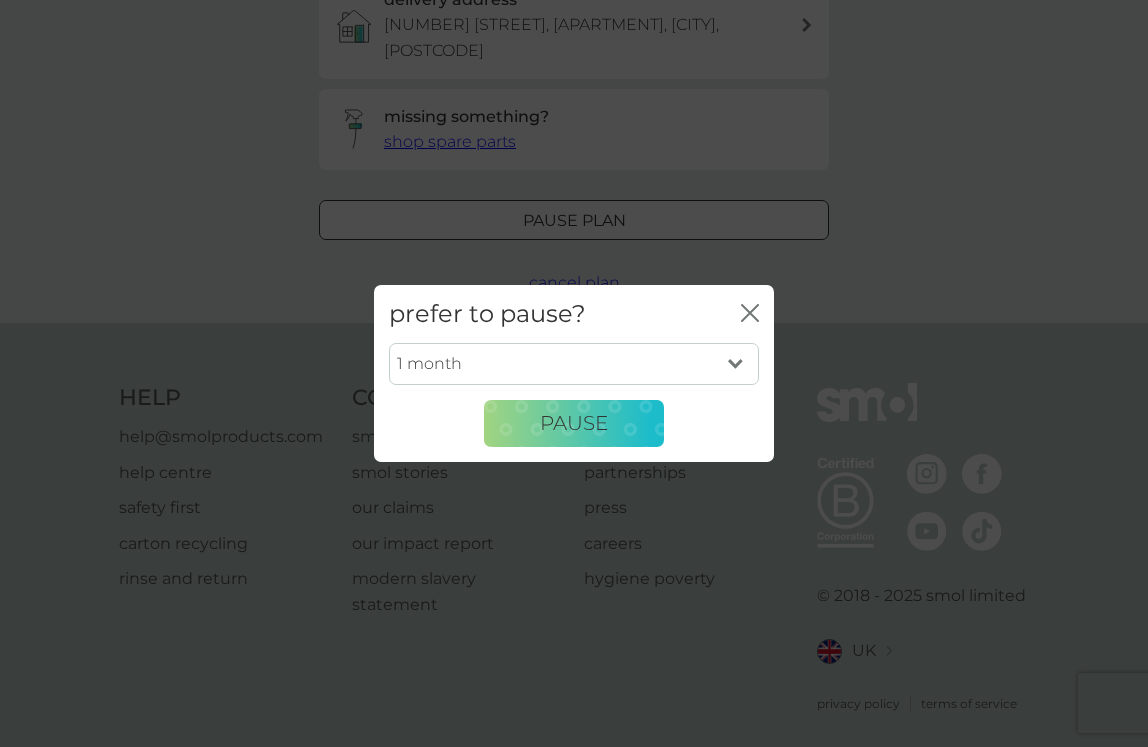 select on "6" 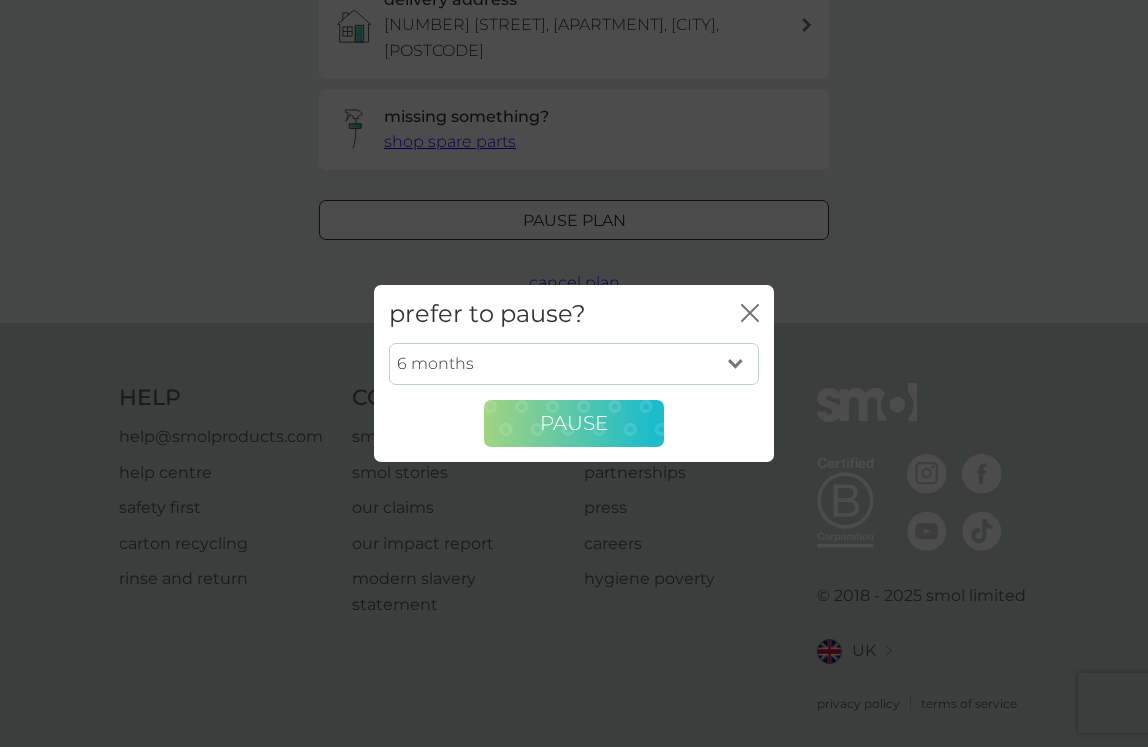click on "Pause" at bounding box center [574, 424] 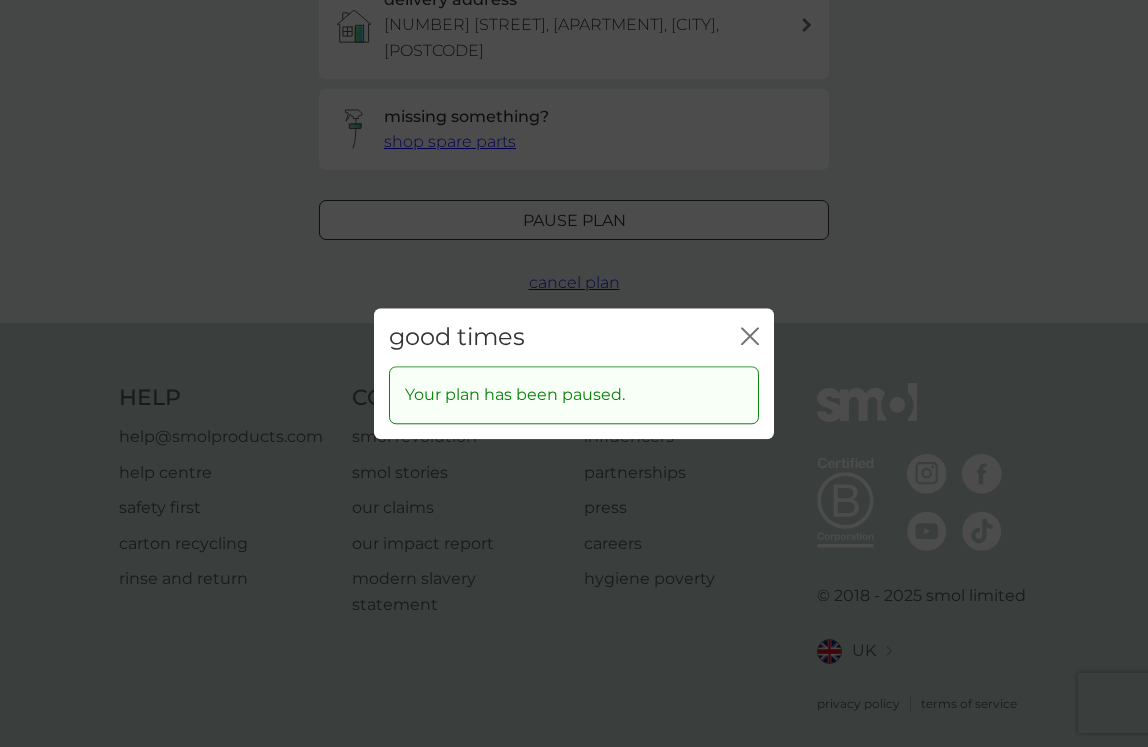 click on "close" 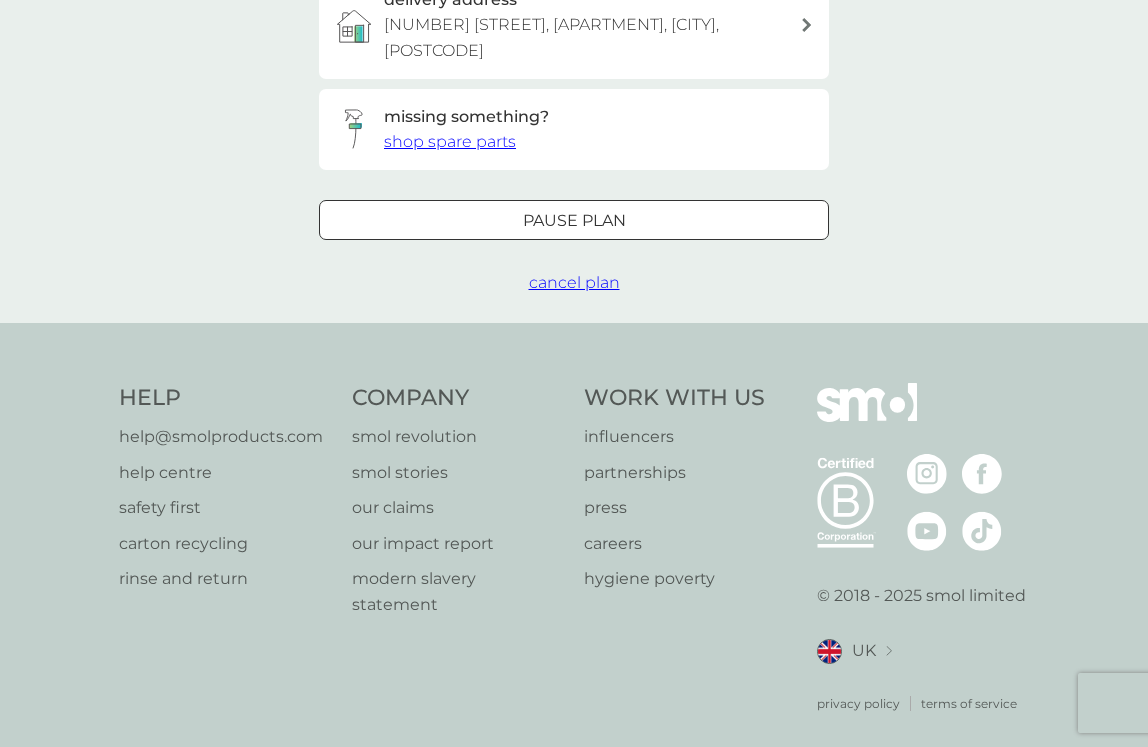 click on "cancel plan" at bounding box center (574, 282) 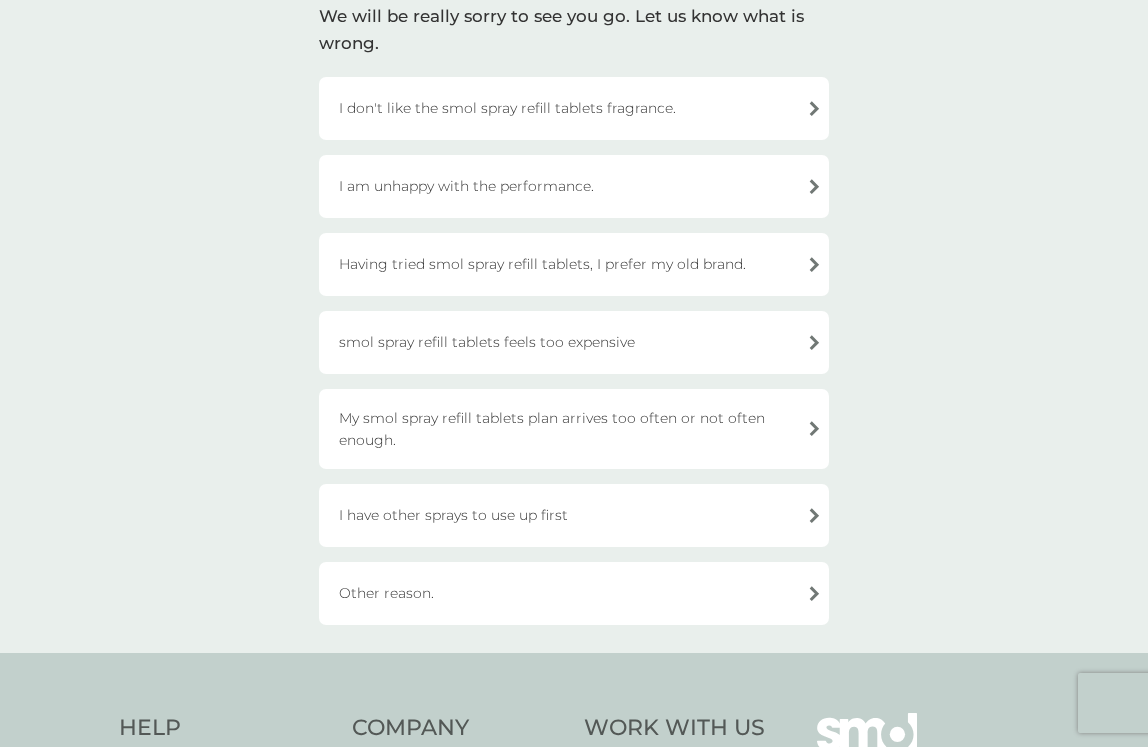 scroll, scrollTop: 0, scrollLeft: 0, axis: both 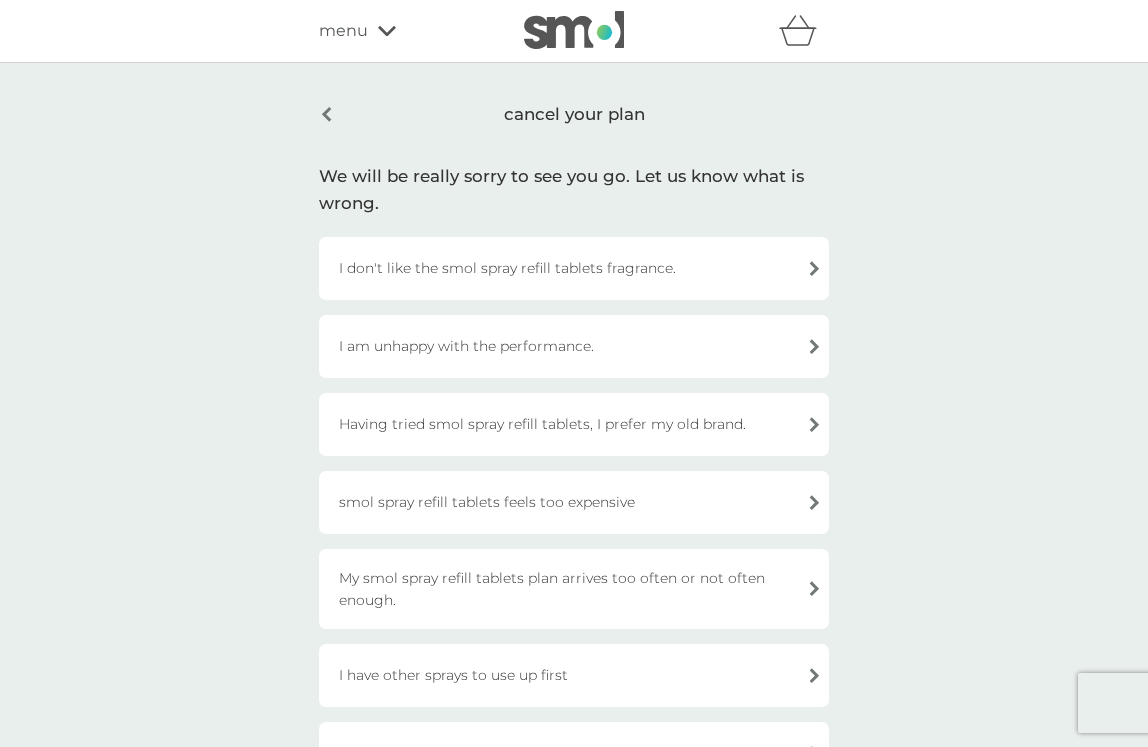 click on "cancel your plan" at bounding box center [574, 114] 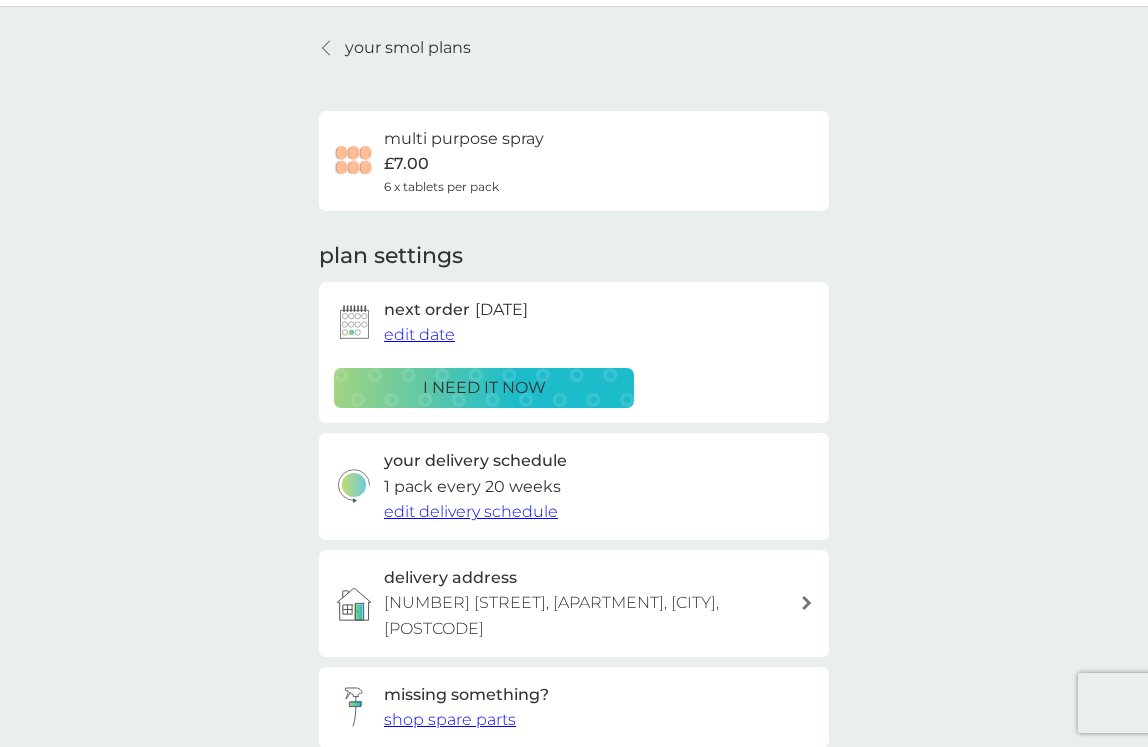 scroll, scrollTop: 0, scrollLeft: 0, axis: both 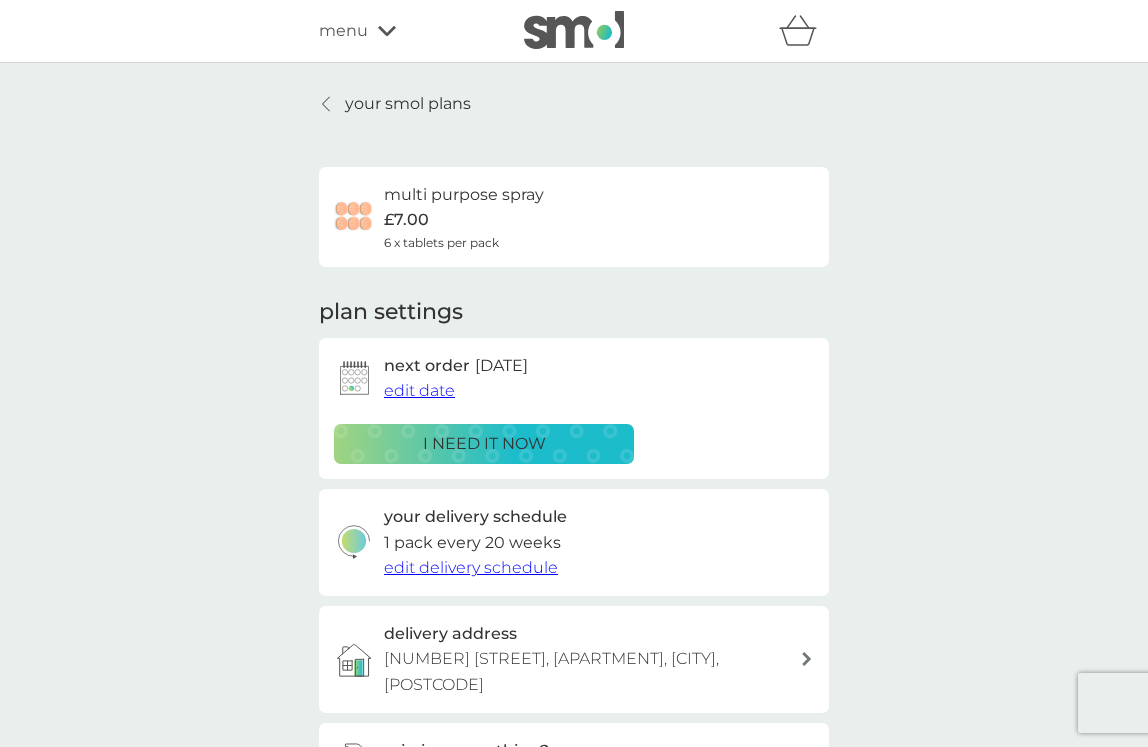 click 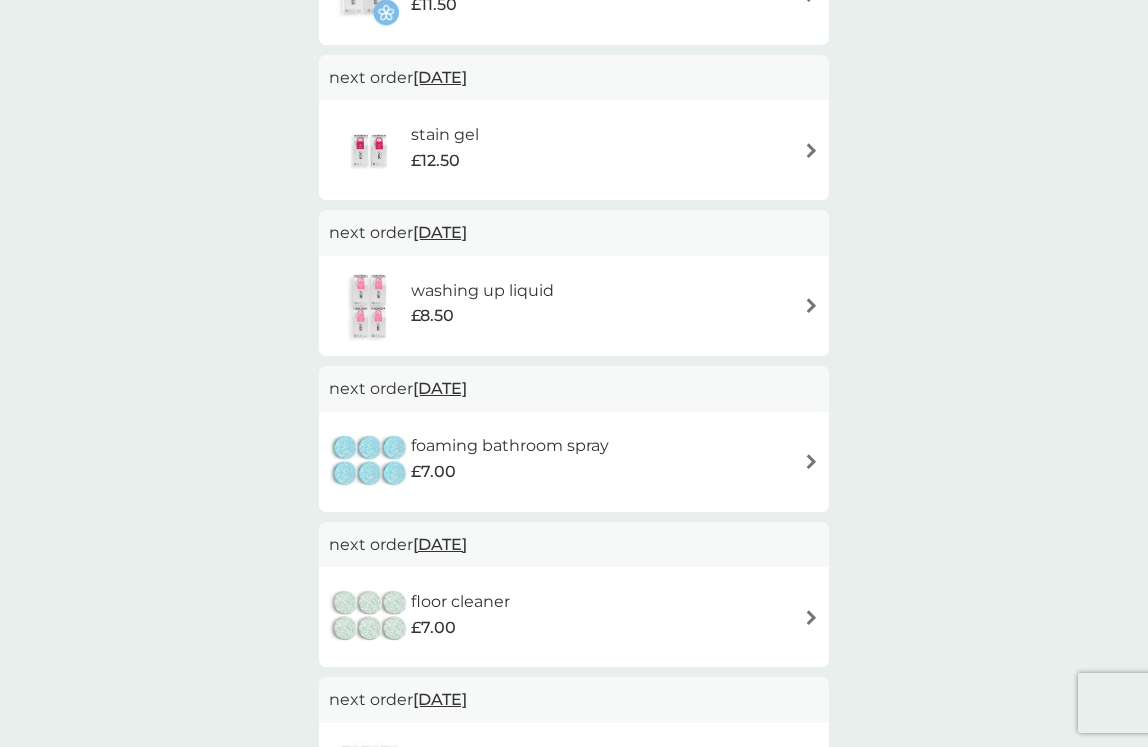 scroll, scrollTop: 486, scrollLeft: 0, axis: vertical 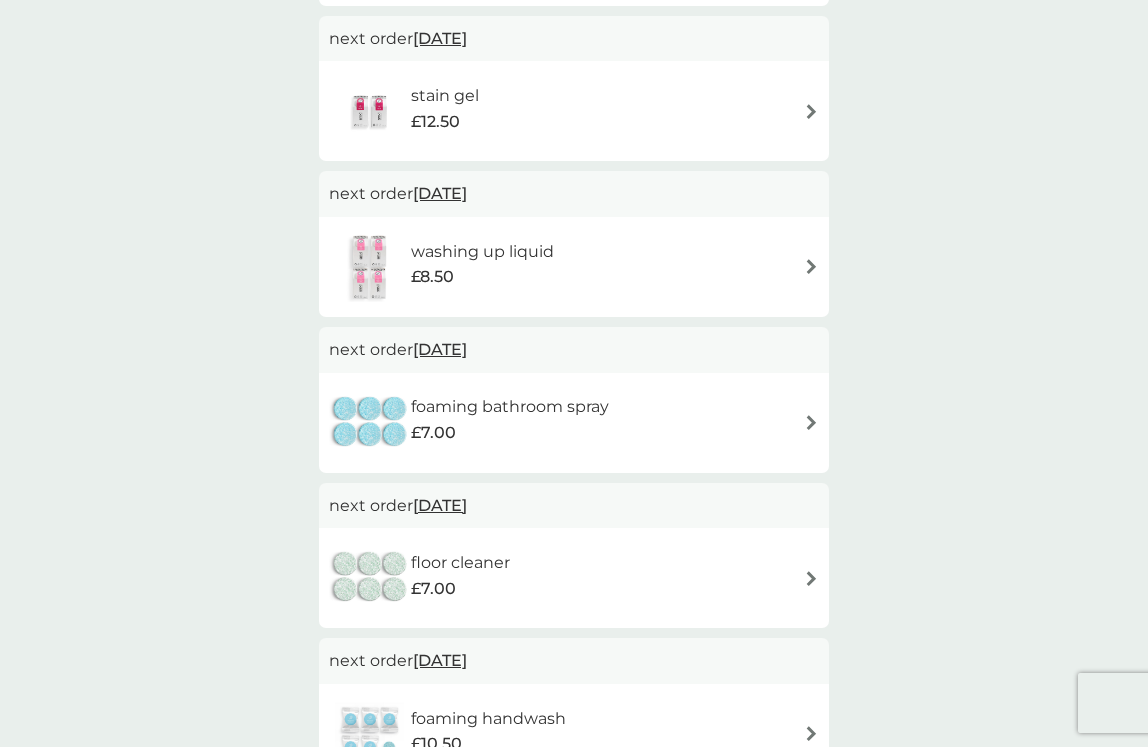 click on "washing up liquid" at bounding box center [482, 252] 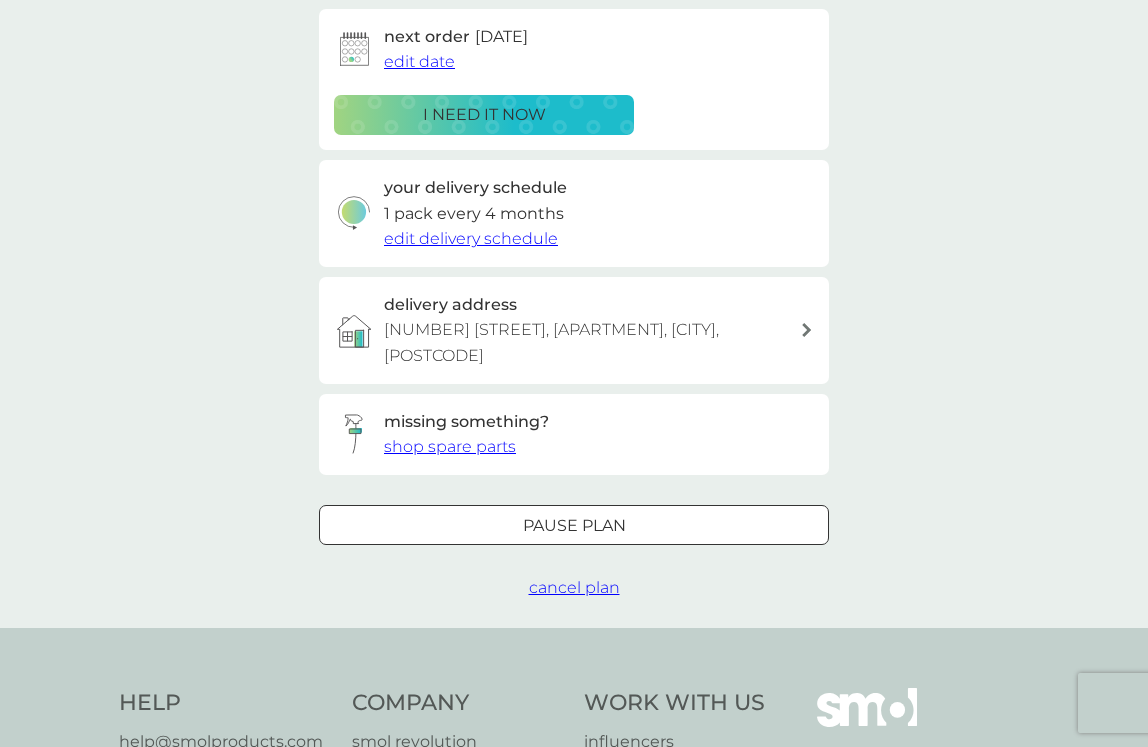 scroll, scrollTop: 620, scrollLeft: 0, axis: vertical 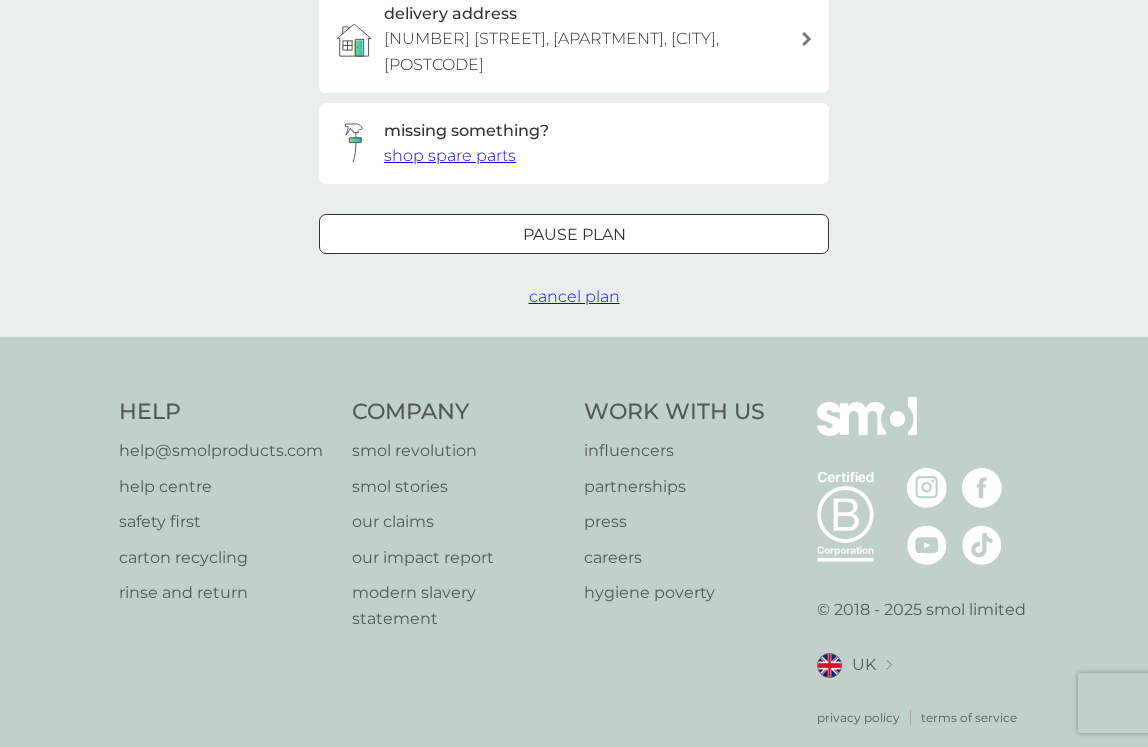 click at bounding box center [574, 234] 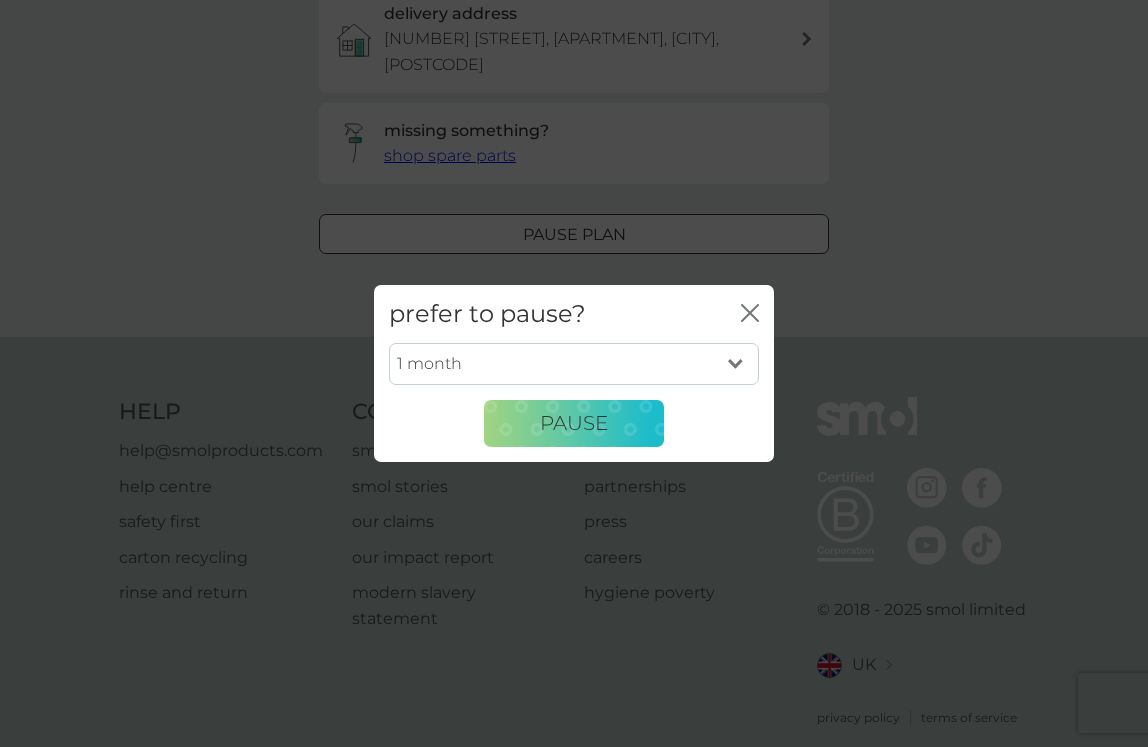 click on "1 month 2 months 3 months 4 months 5 months 6 months" at bounding box center (574, 364) 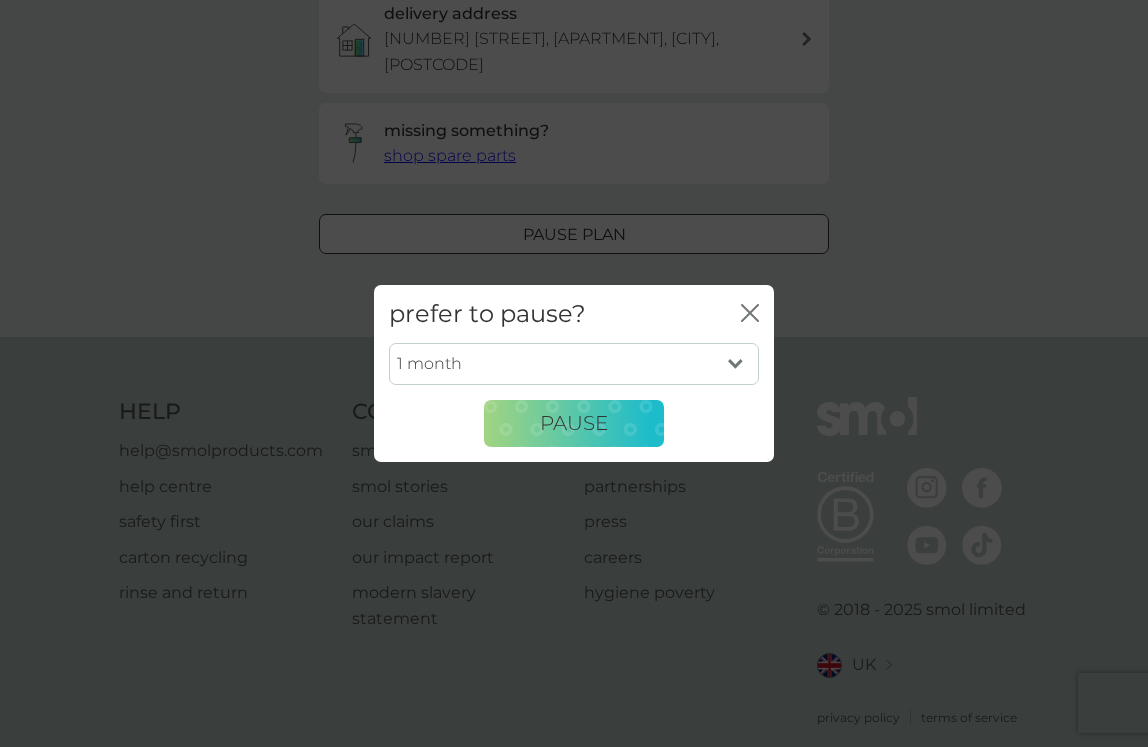 select on "6" 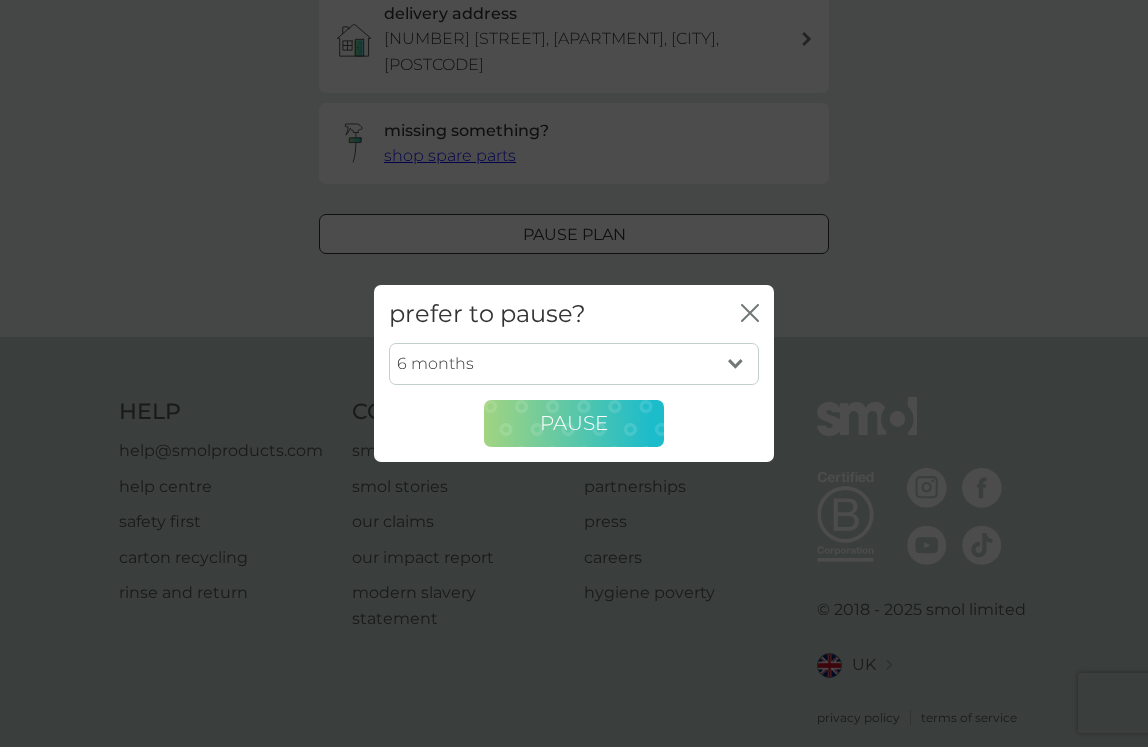 click on "Pause" at bounding box center [574, 423] 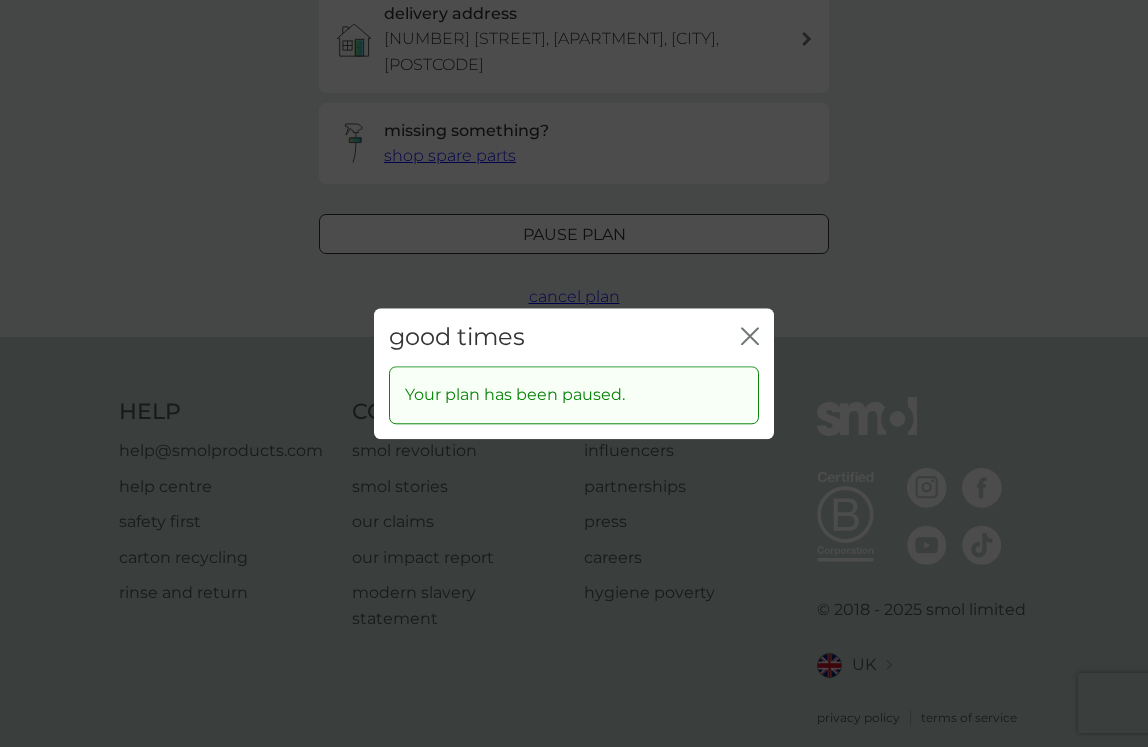 click 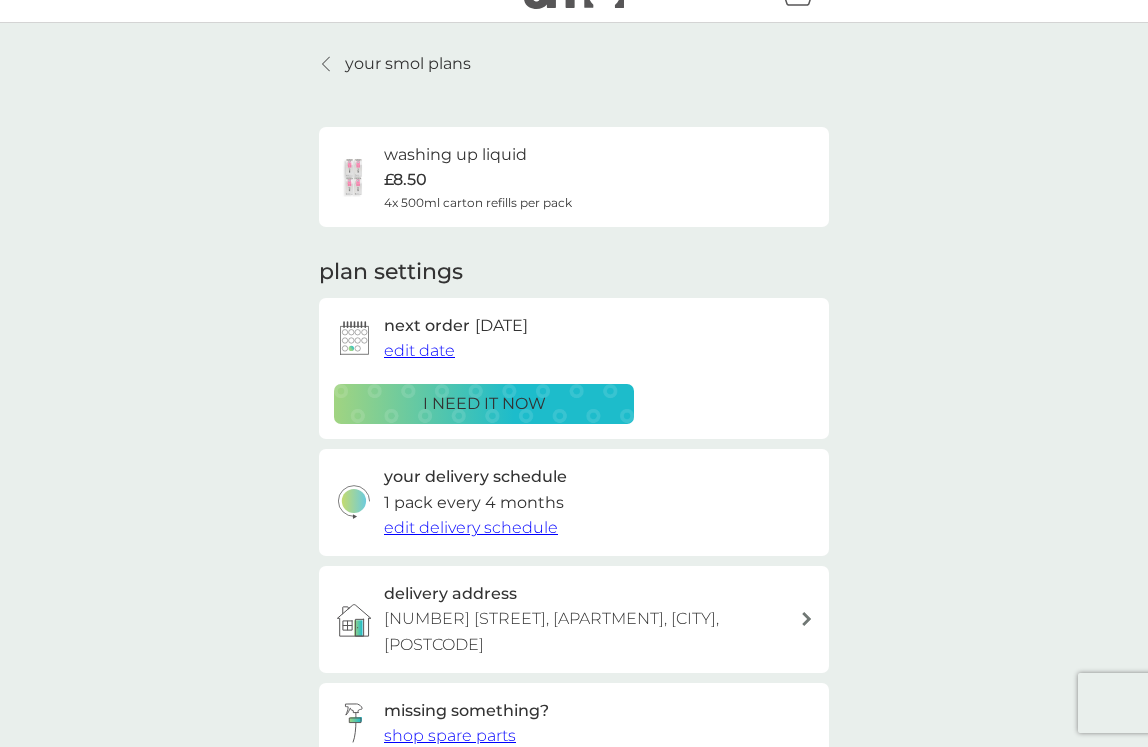 scroll, scrollTop: 0, scrollLeft: 0, axis: both 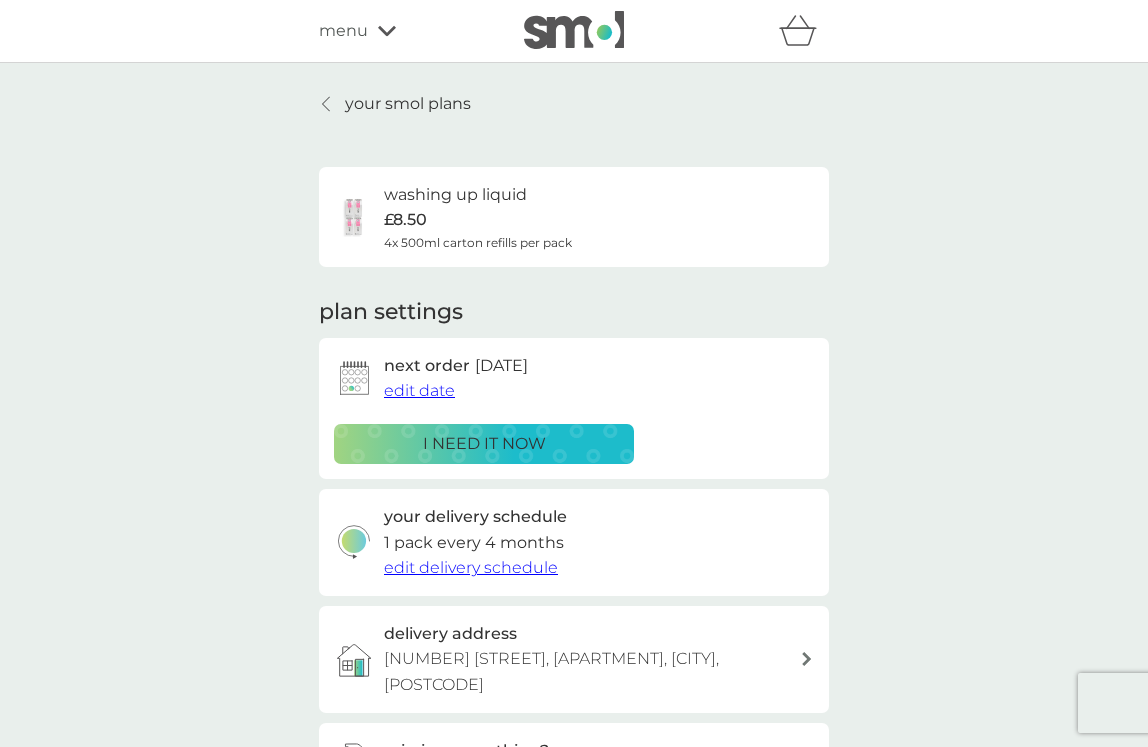 click 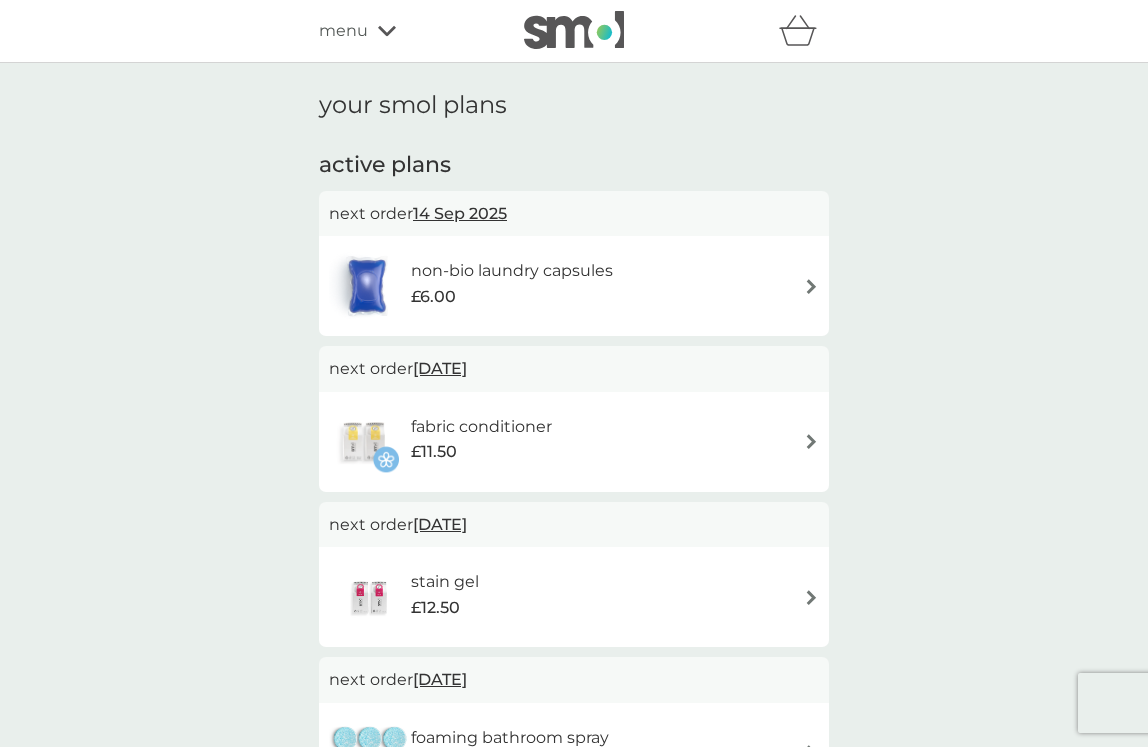 click on "fabric conditioner £11.50" at bounding box center [574, 442] 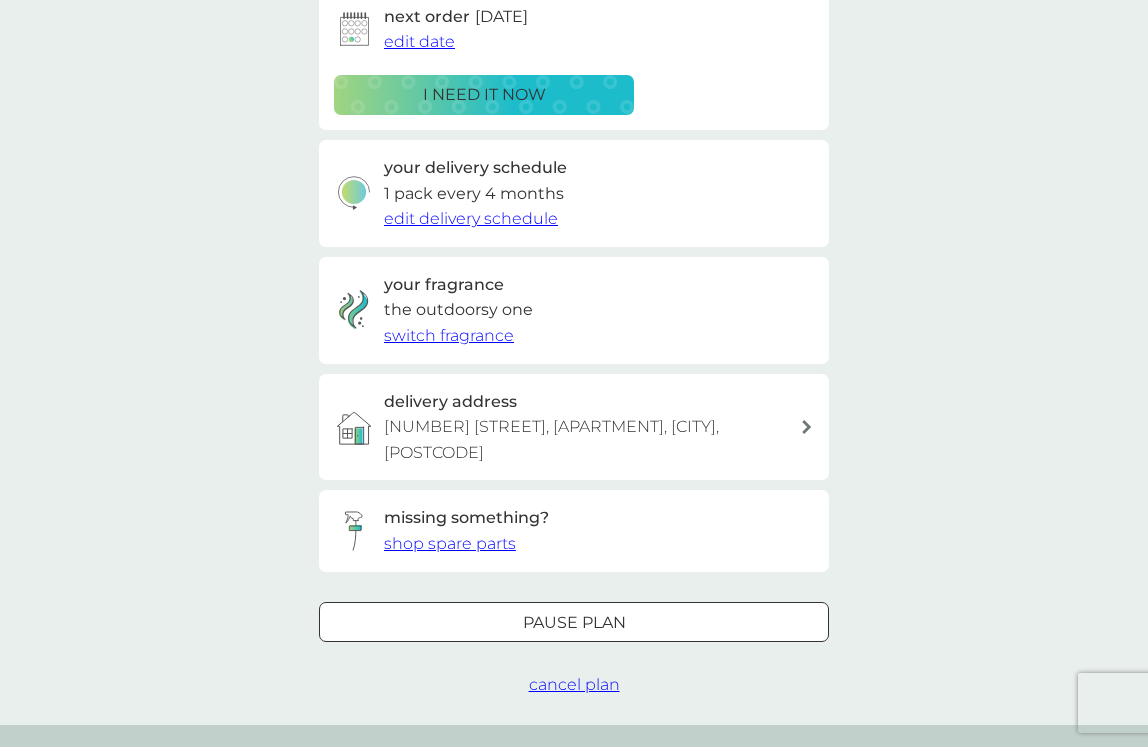 scroll, scrollTop: 365, scrollLeft: 0, axis: vertical 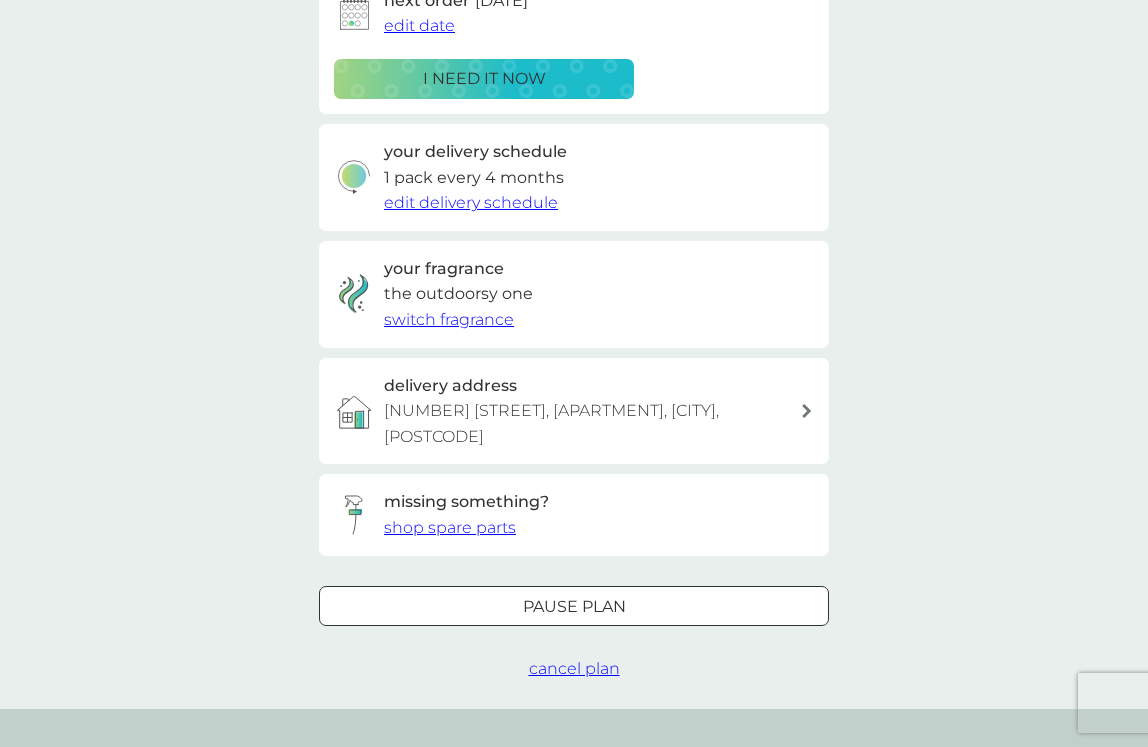 click on "Pause plan" at bounding box center [574, 607] 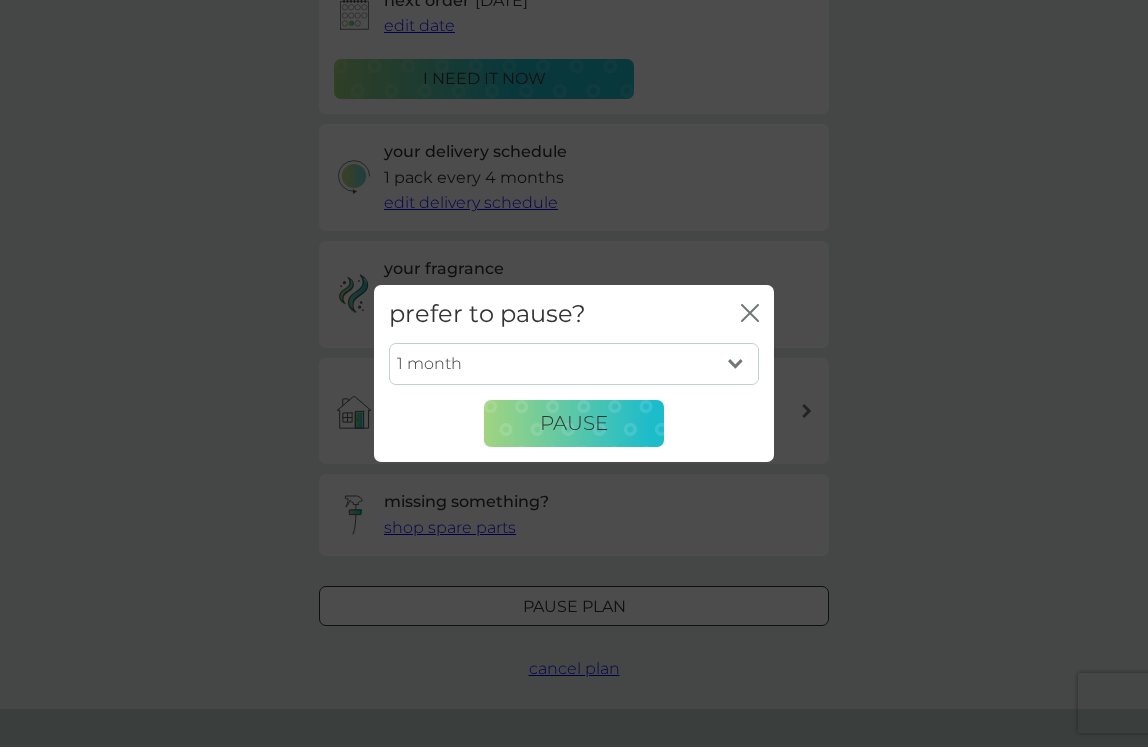 click on "1 month 2 months 3 months 4 months 5 months 6 months" at bounding box center [574, 364] 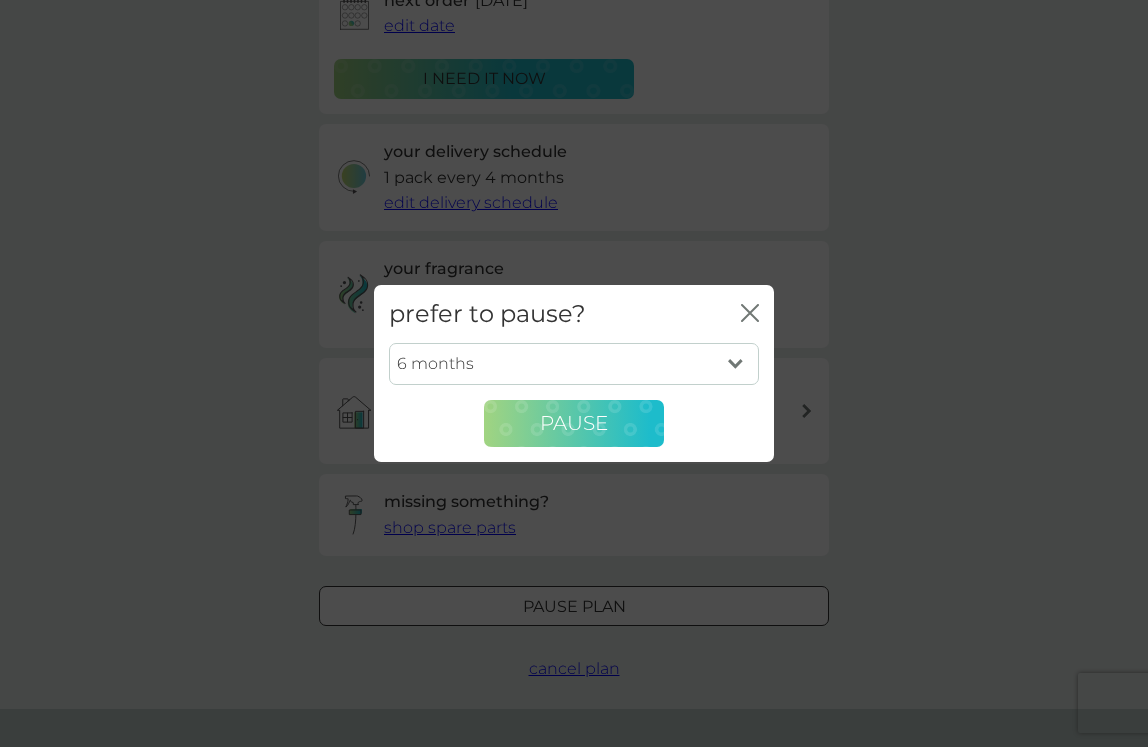 click on "Pause" at bounding box center [574, 423] 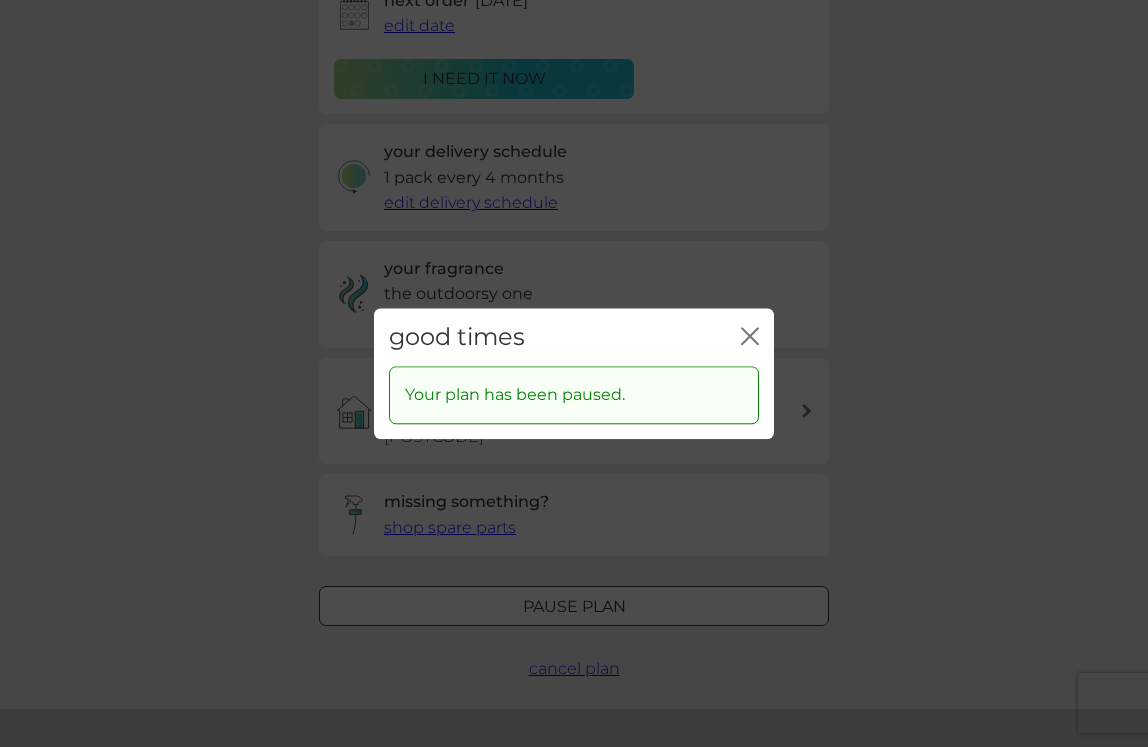 click on "close" 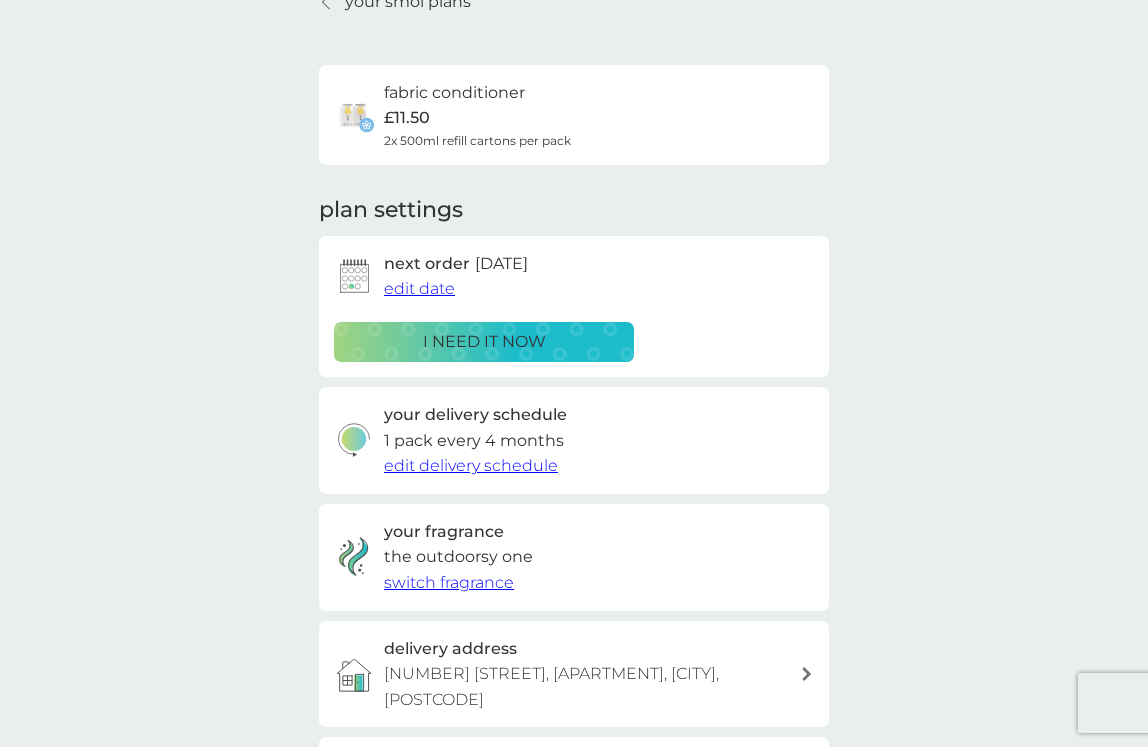 scroll, scrollTop: 0, scrollLeft: 0, axis: both 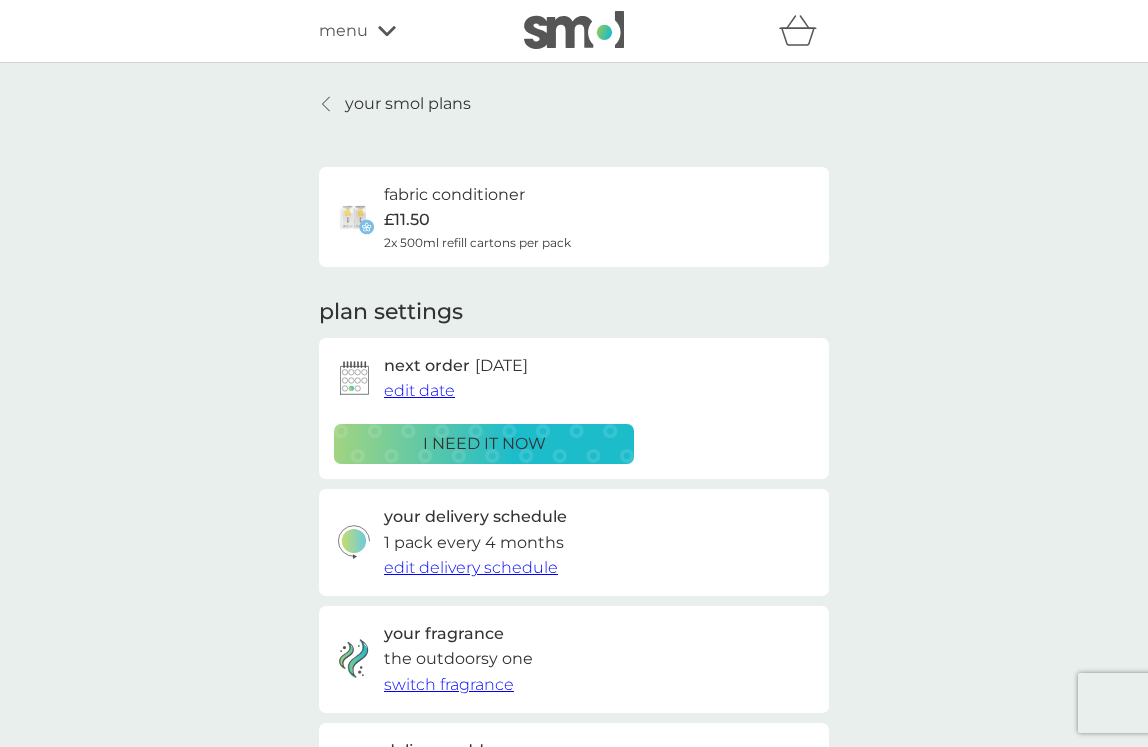 click 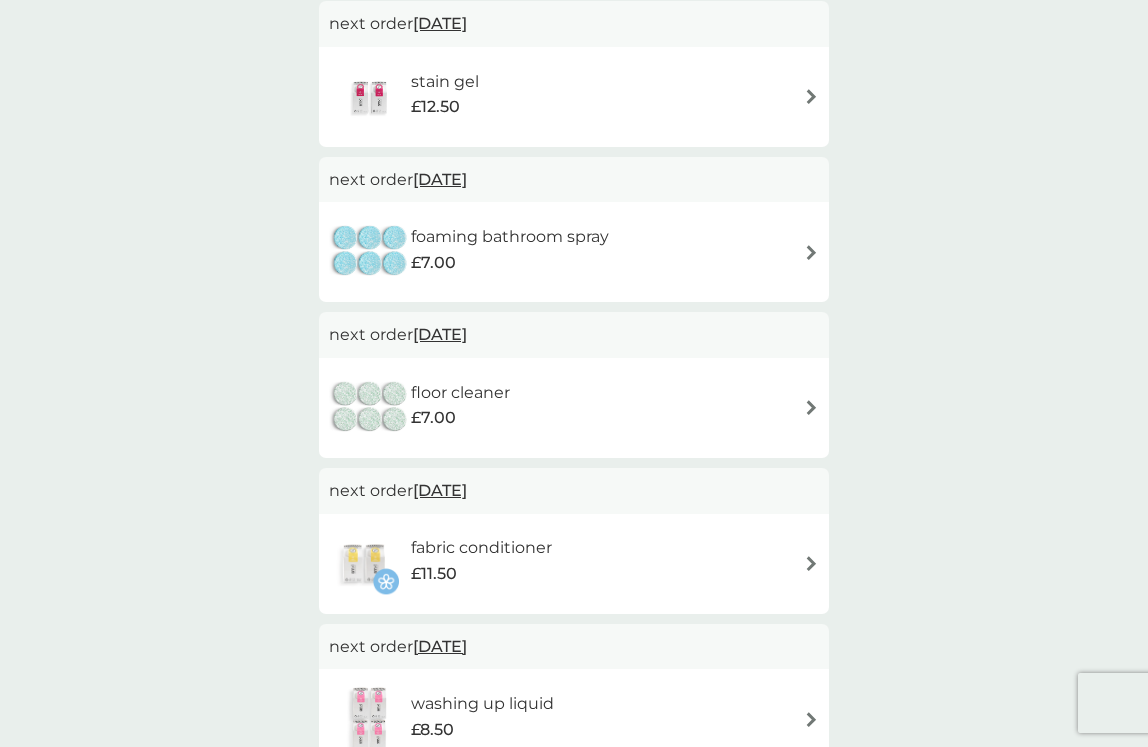 scroll, scrollTop: 346, scrollLeft: 0, axis: vertical 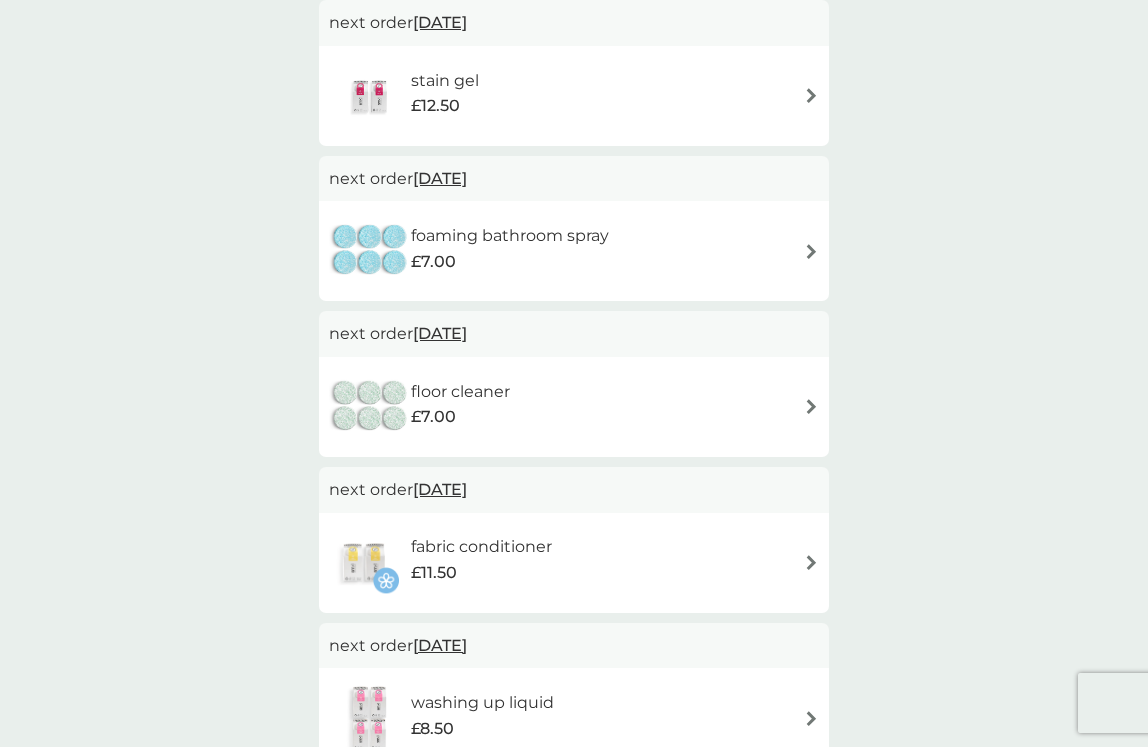 click on "foaming bathroom spray" at bounding box center [510, 236] 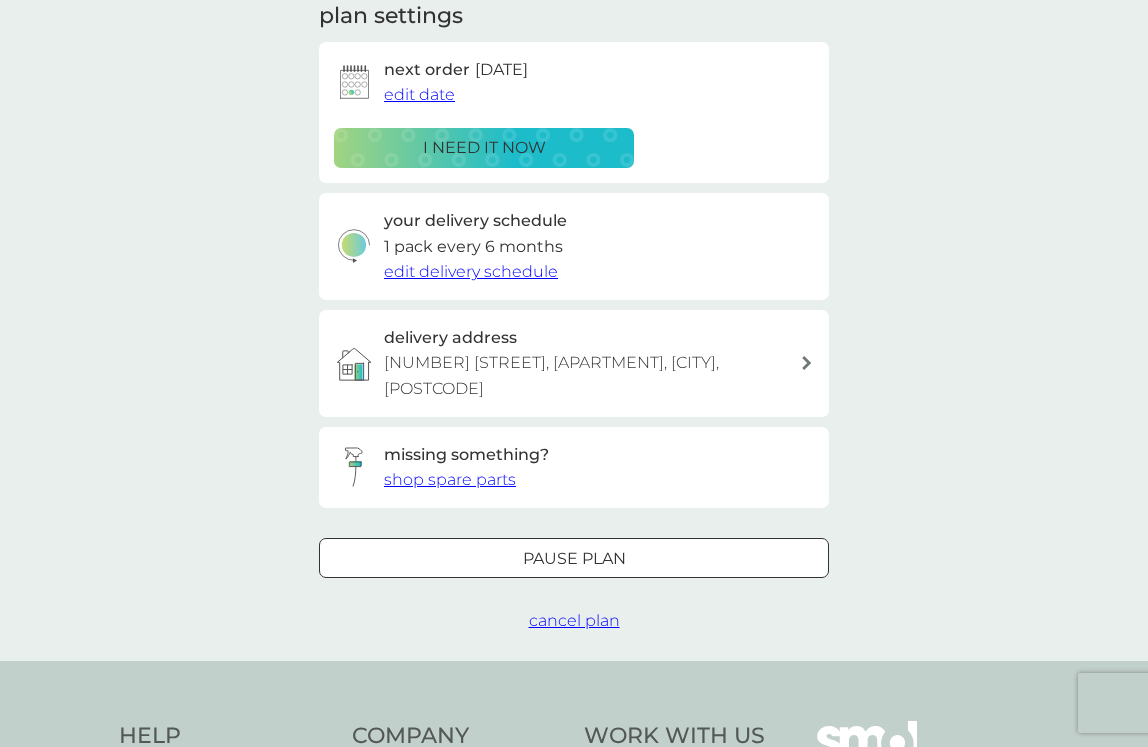 scroll, scrollTop: 299, scrollLeft: 0, axis: vertical 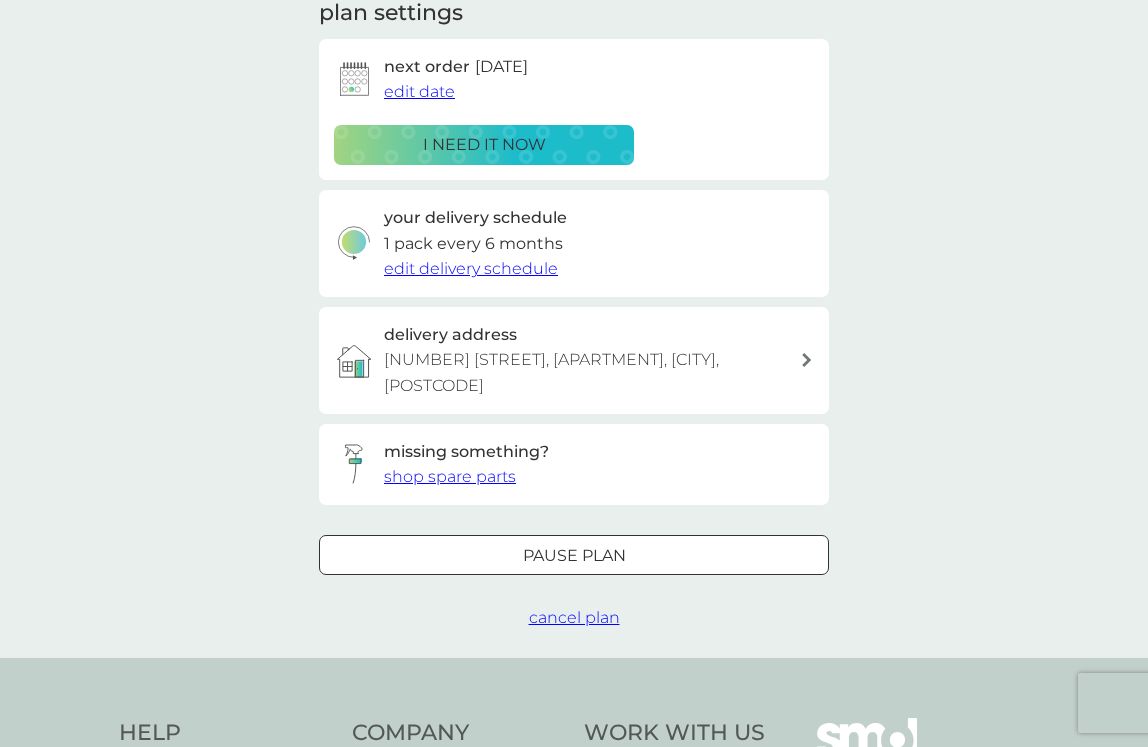 click on "Pause plan" at bounding box center (574, 556) 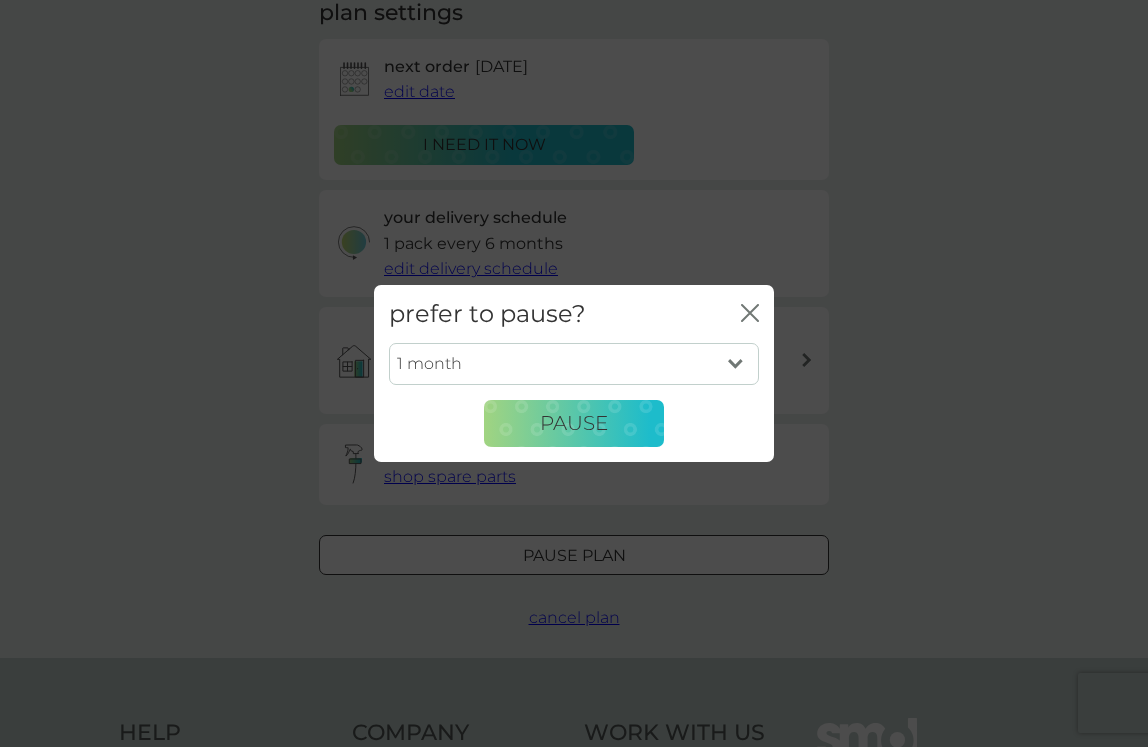 click on "1 month 2 months 3 months 4 months 5 months 6 months" at bounding box center (574, 364) 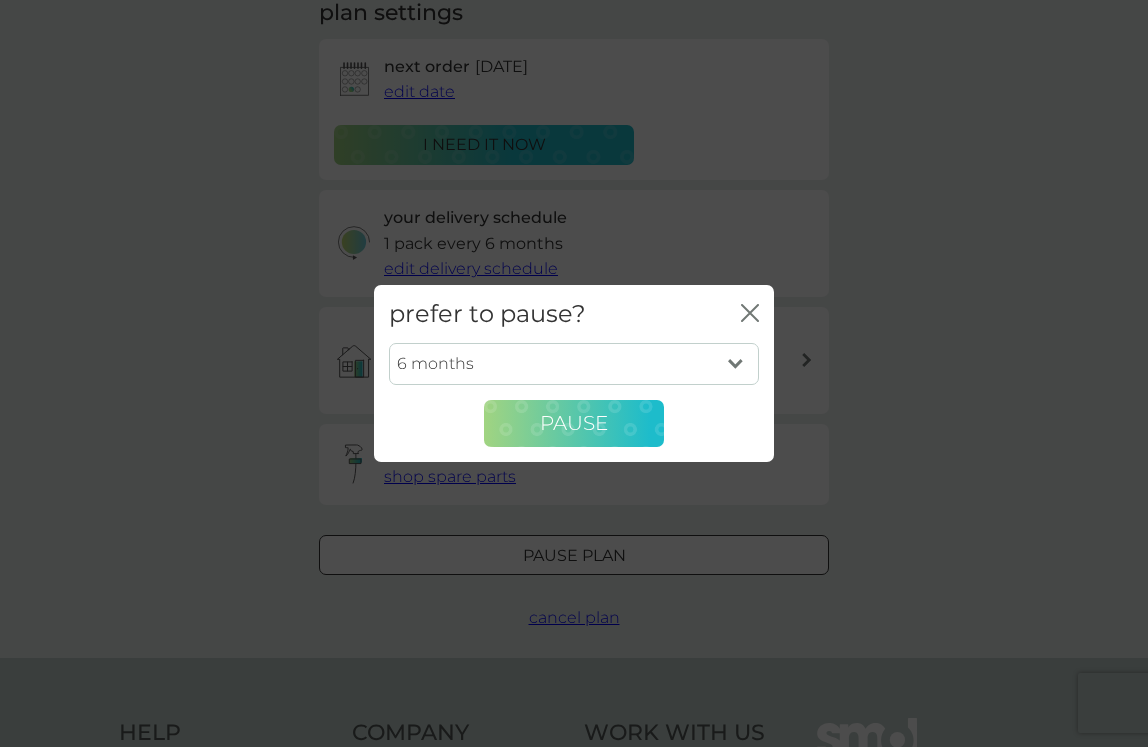 click on "Pause" at bounding box center [574, 423] 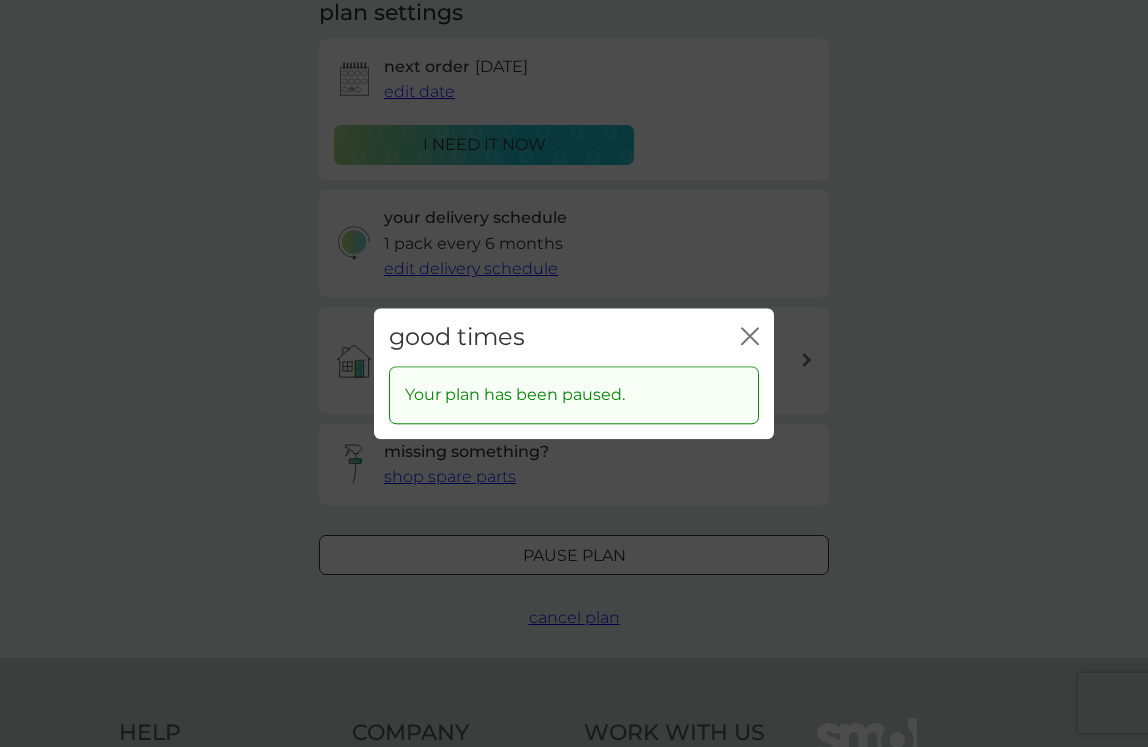 click 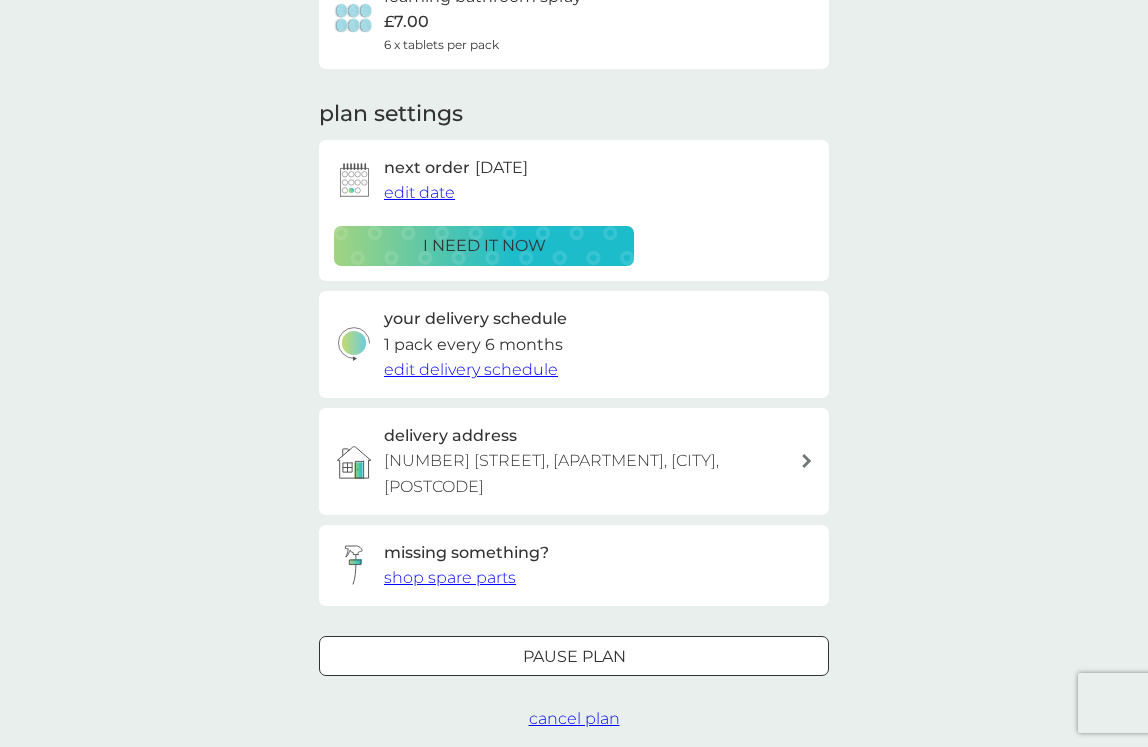 scroll, scrollTop: 0, scrollLeft: 0, axis: both 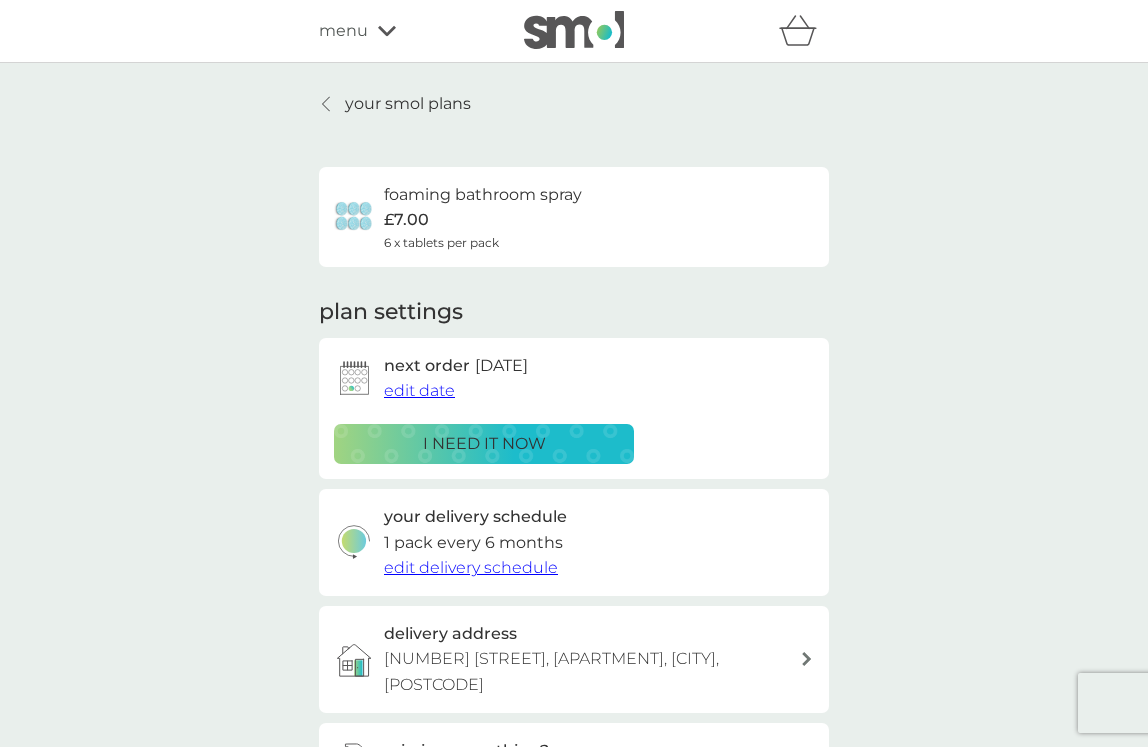 click at bounding box center [327, 104] 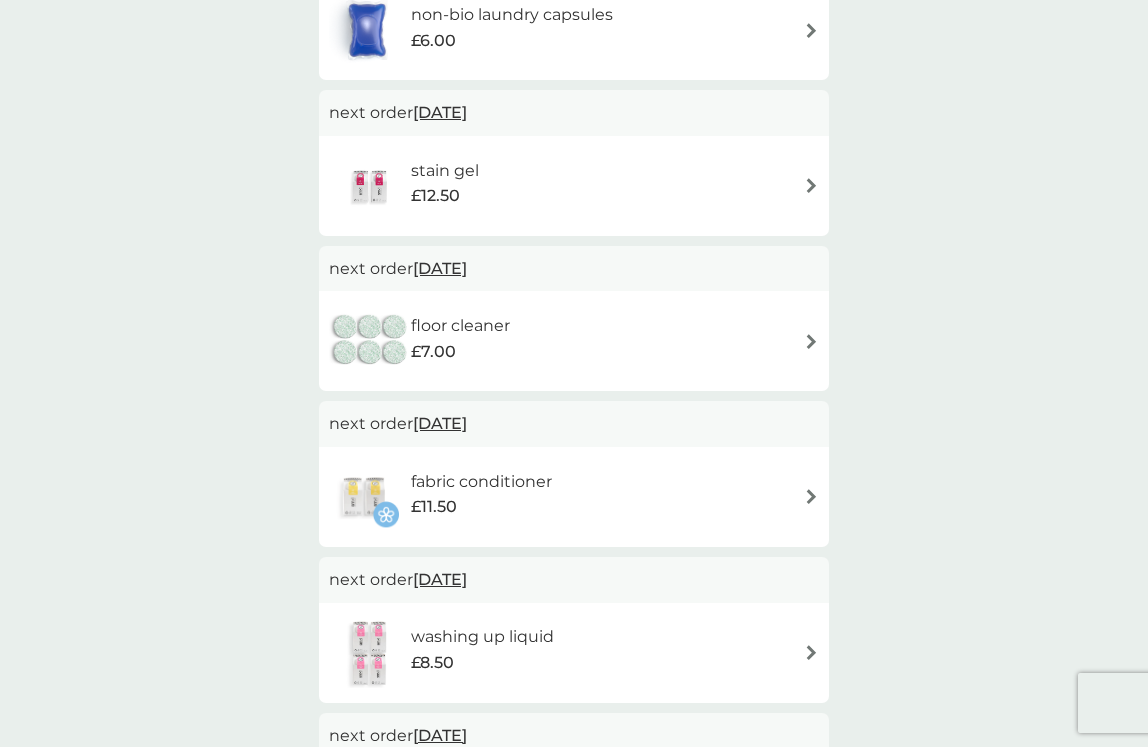 scroll, scrollTop: 253, scrollLeft: 0, axis: vertical 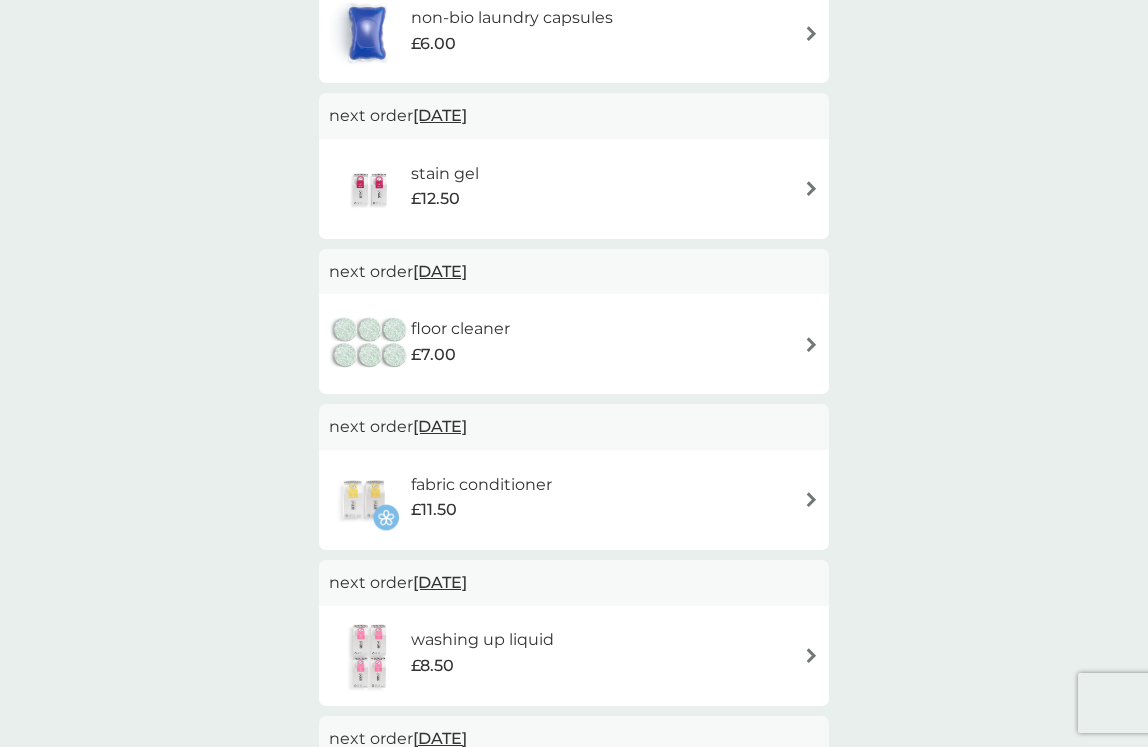 click on "floor cleaner £7.00" at bounding box center [429, 344] 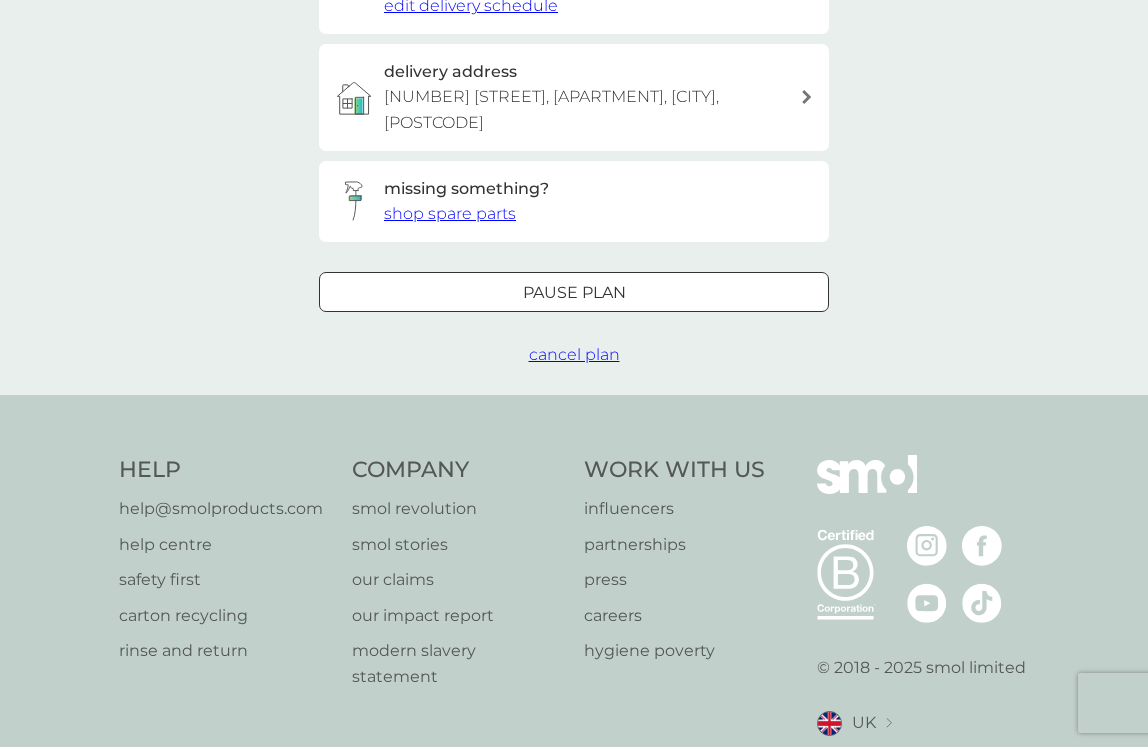 scroll, scrollTop: 582, scrollLeft: 0, axis: vertical 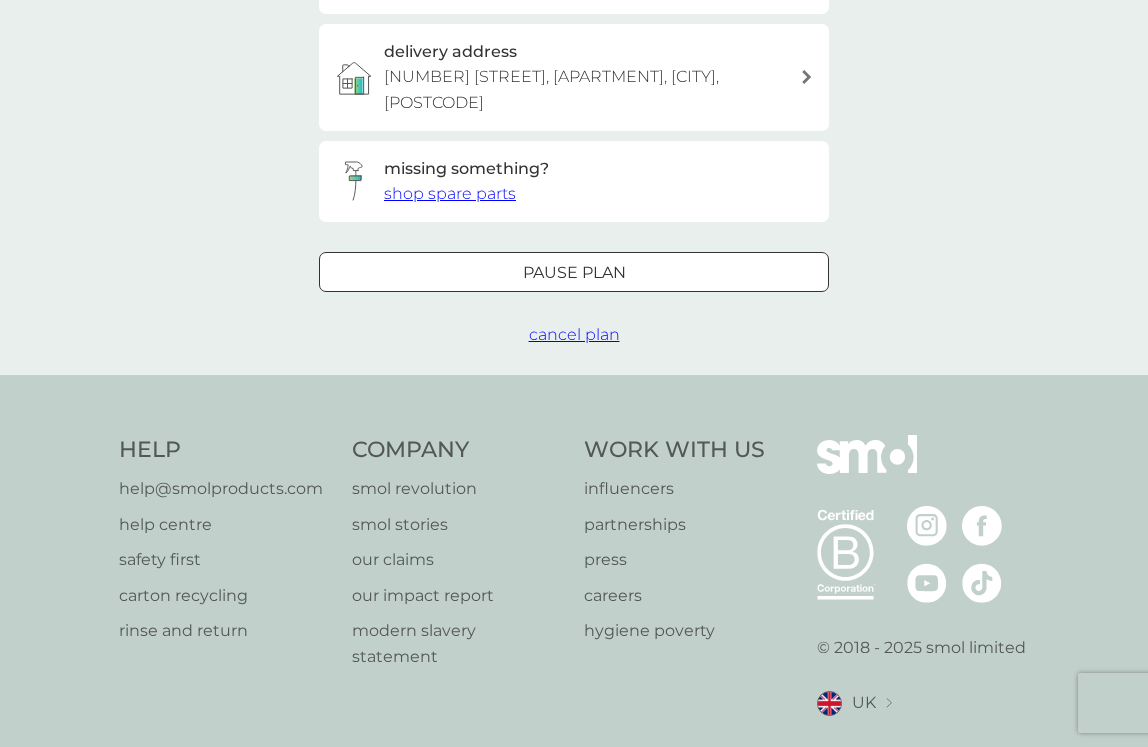 click on "cancel plan" at bounding box center [574, 334] 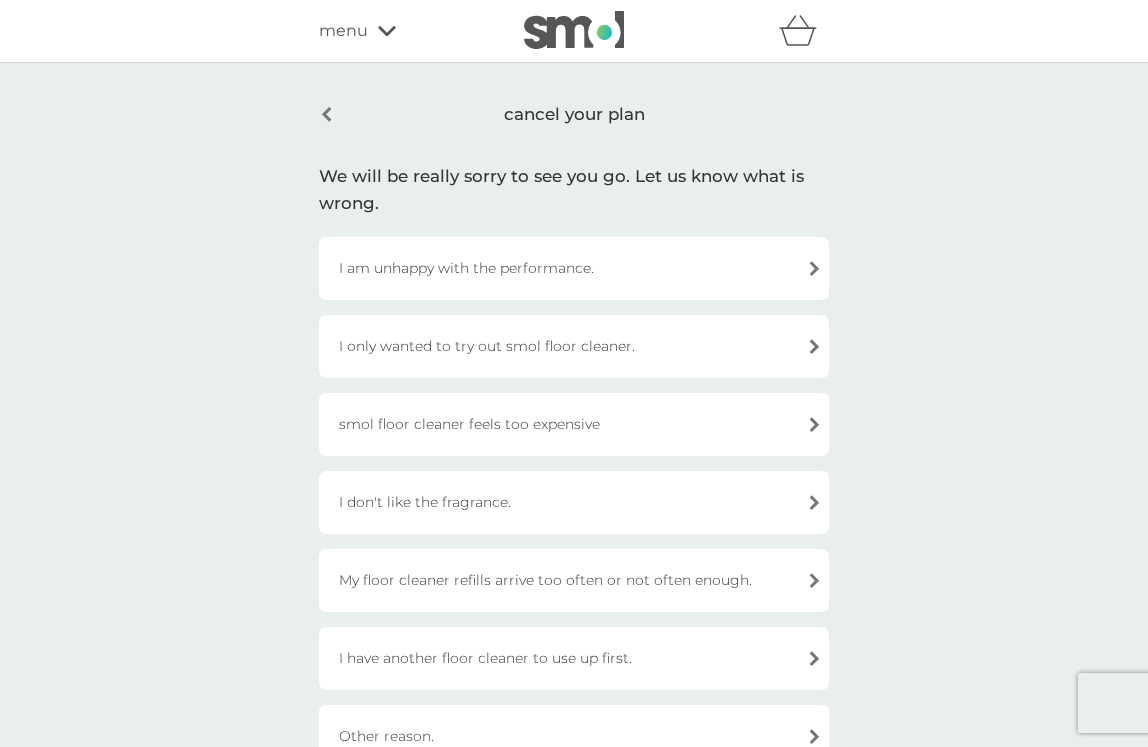 click on "I only wanted to try out smol floor cleaner." at bounding box center [574, 346] 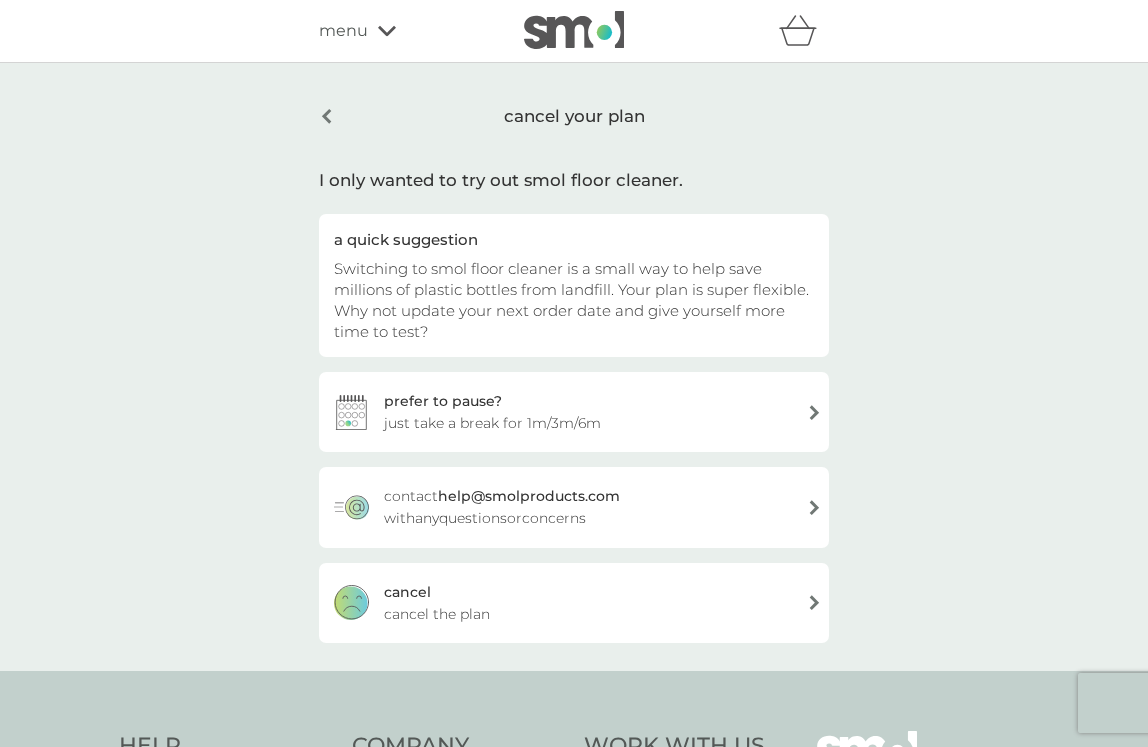click on "cancel cancel the plan" at bounding box center (574, 603) 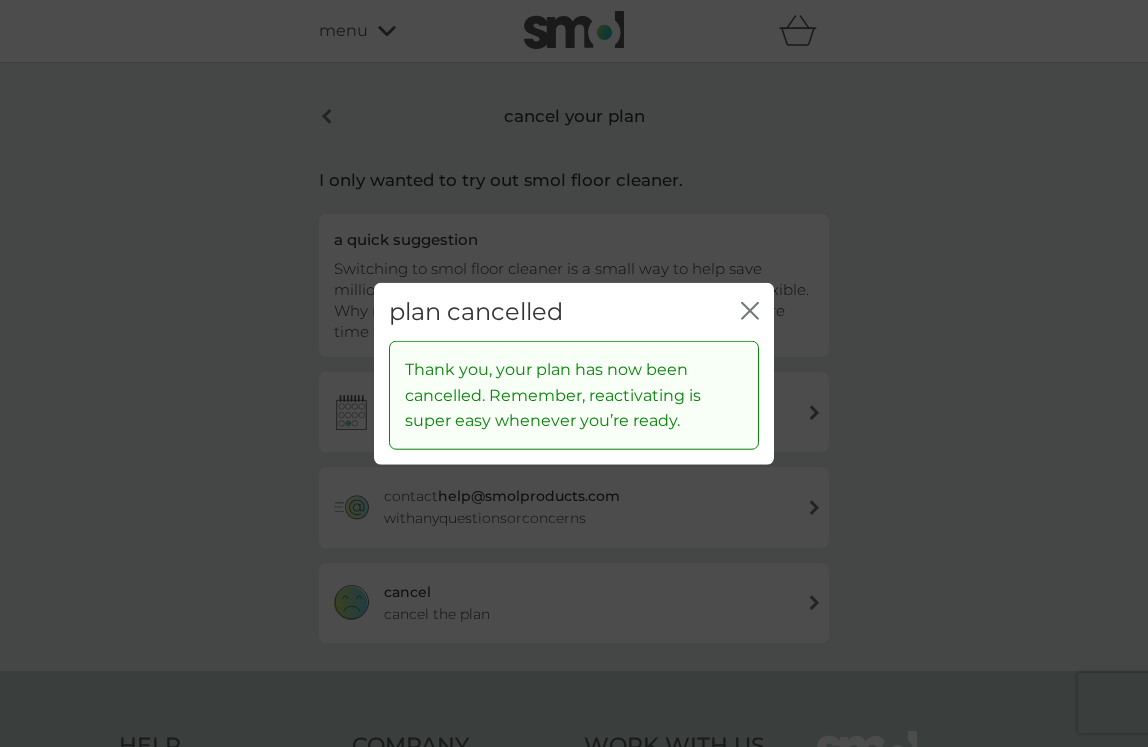 click on "close" 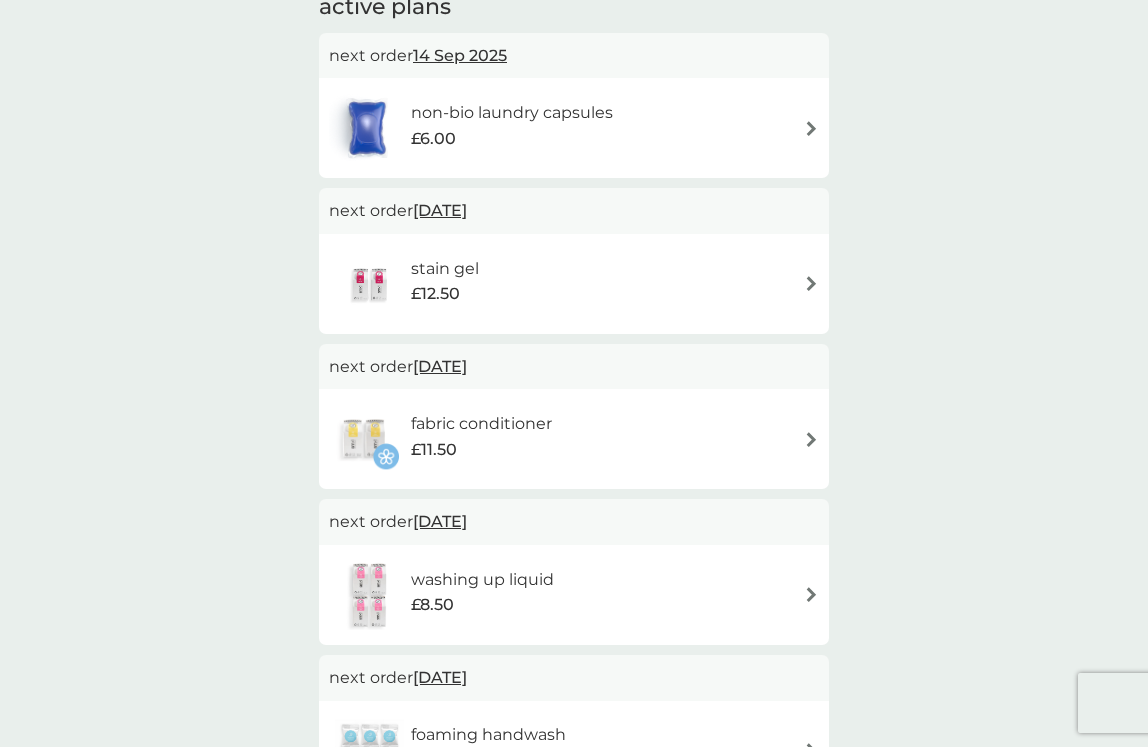 scroll, scrollTop: 130, scrollLeft: 0, axis: vertical 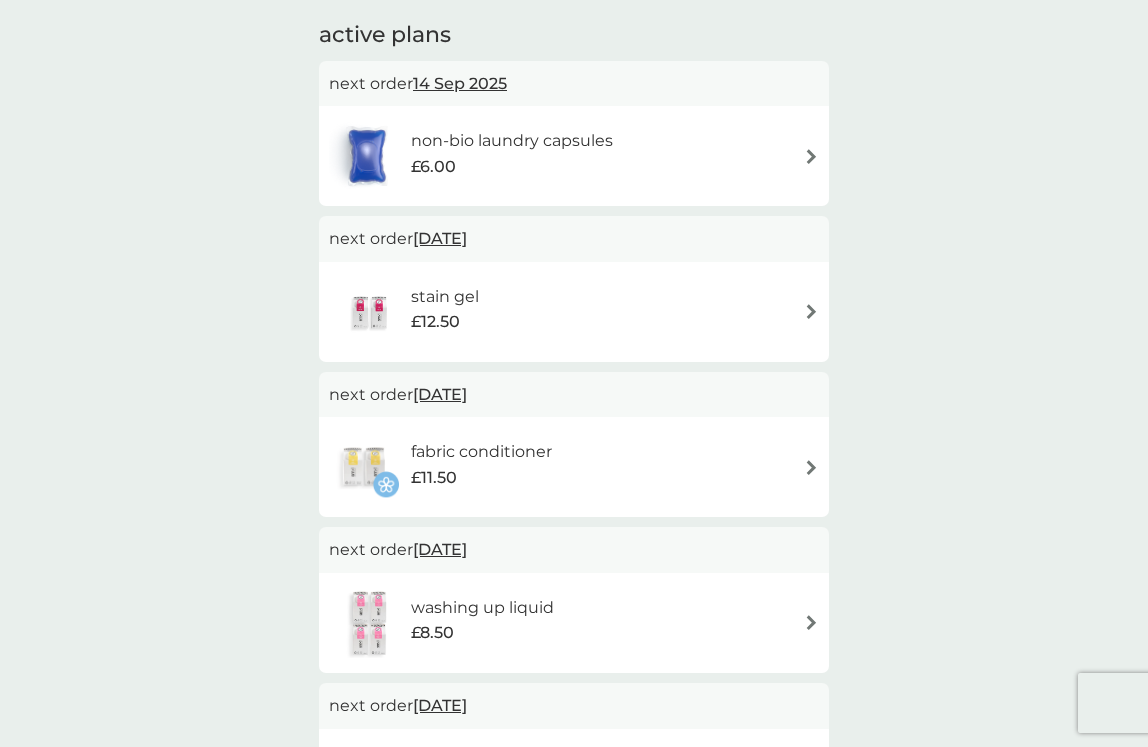 click on "stain gel £12.50" at bounding box center (455, 312) 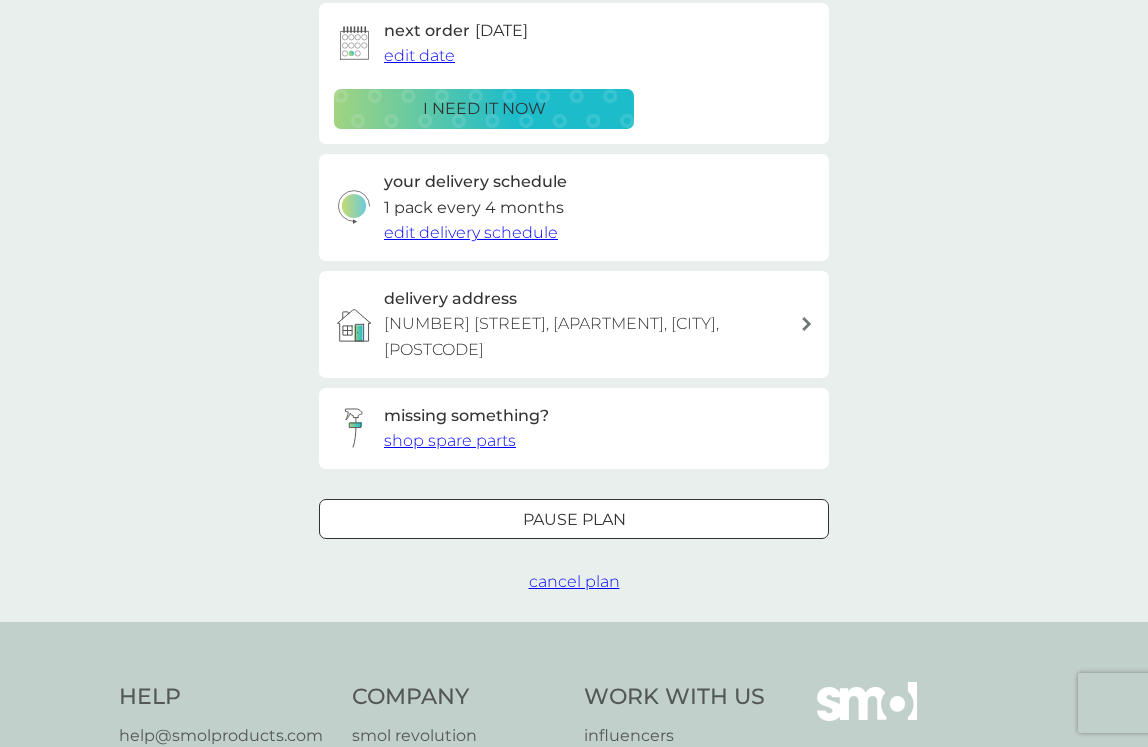 scroll, scrollTop: 331, scrollLeft: 0, axis: vertical 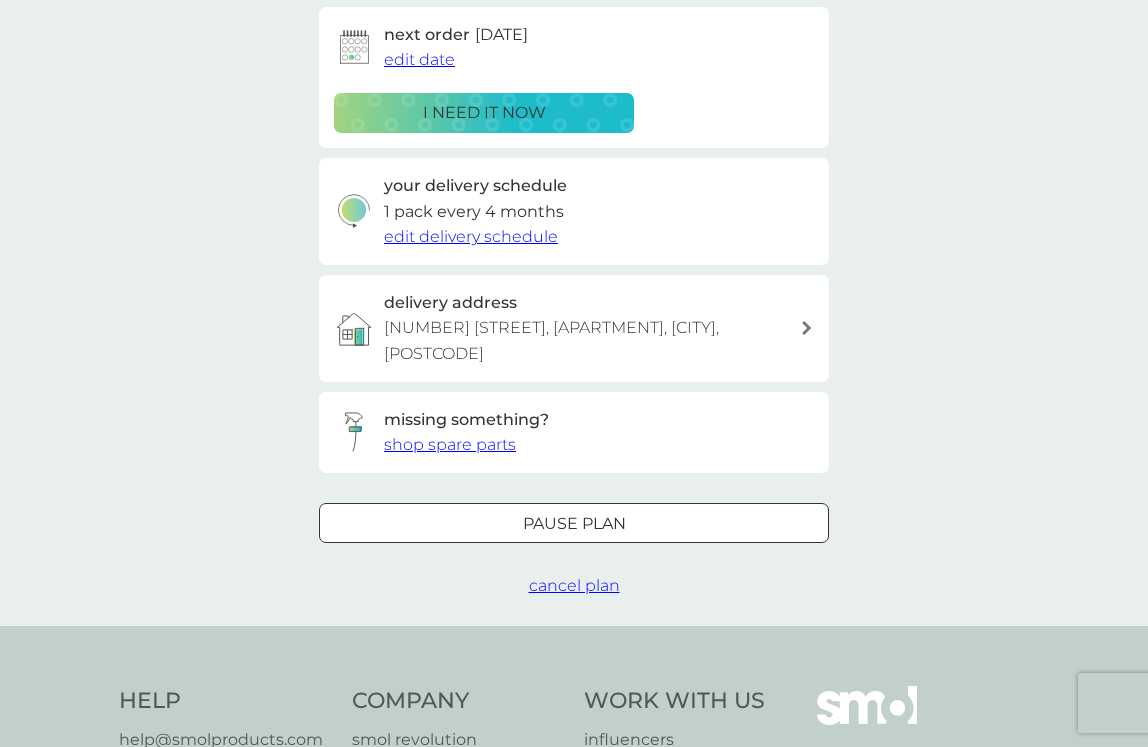click at bounding box center [574, 523] 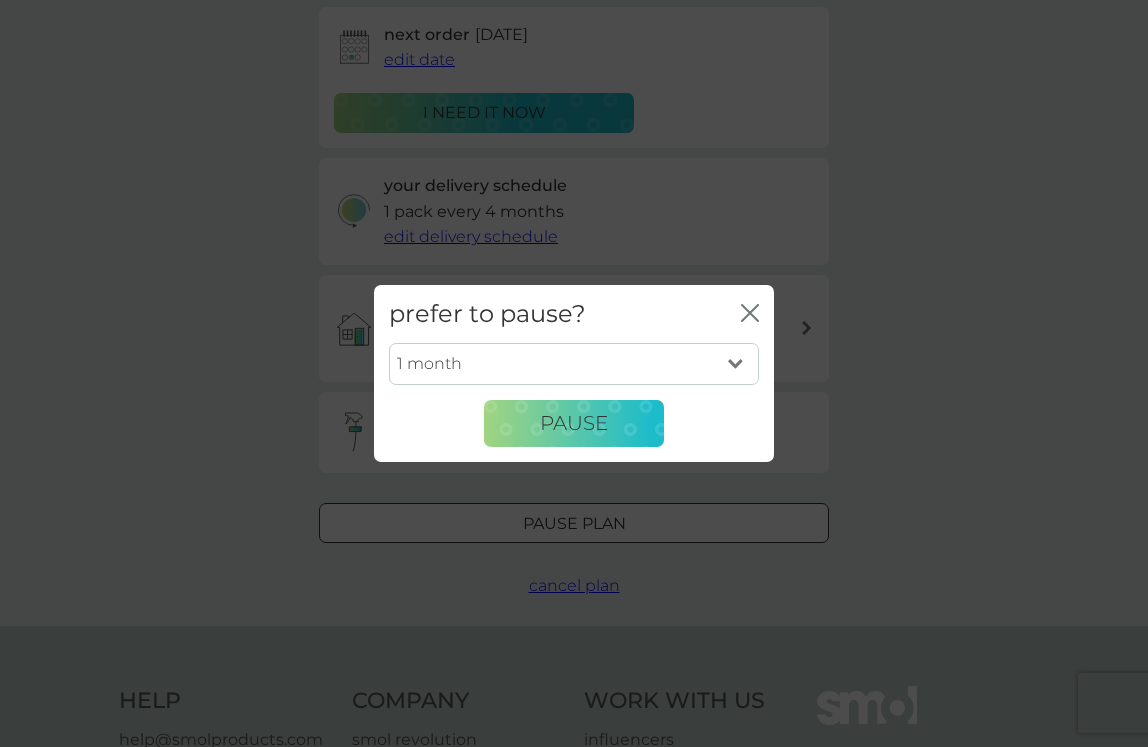 click 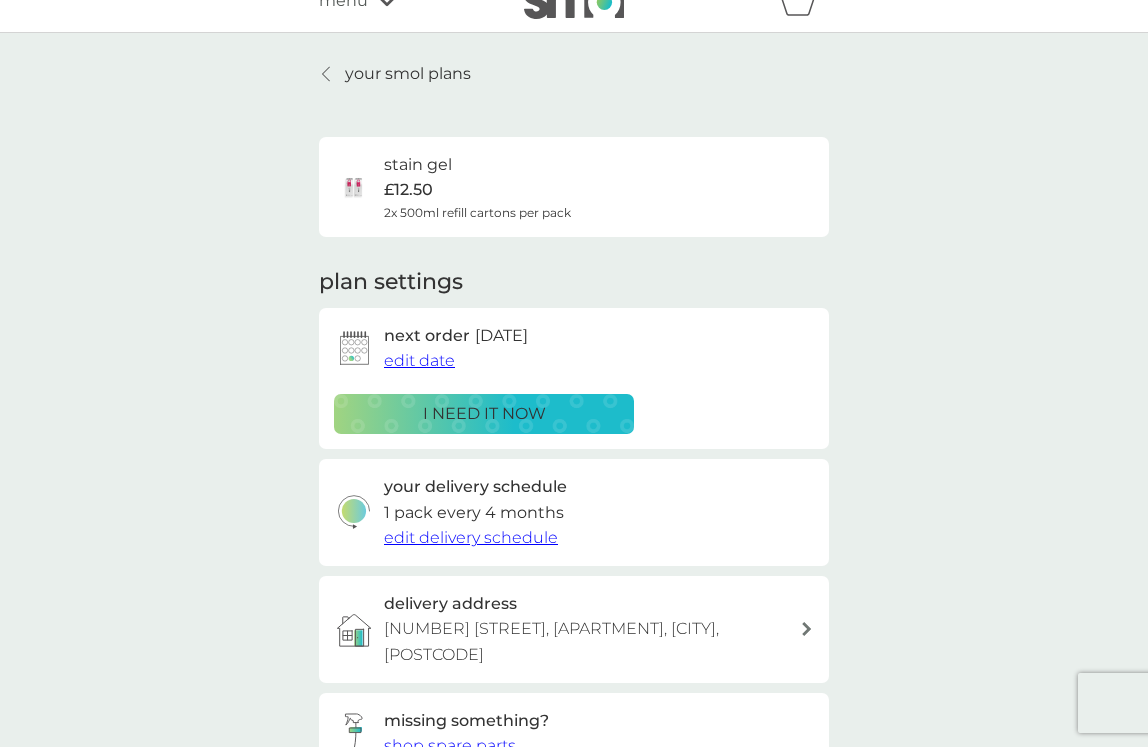 scroll, scrollTop: 0, scrollLeft: 0, axis: both 